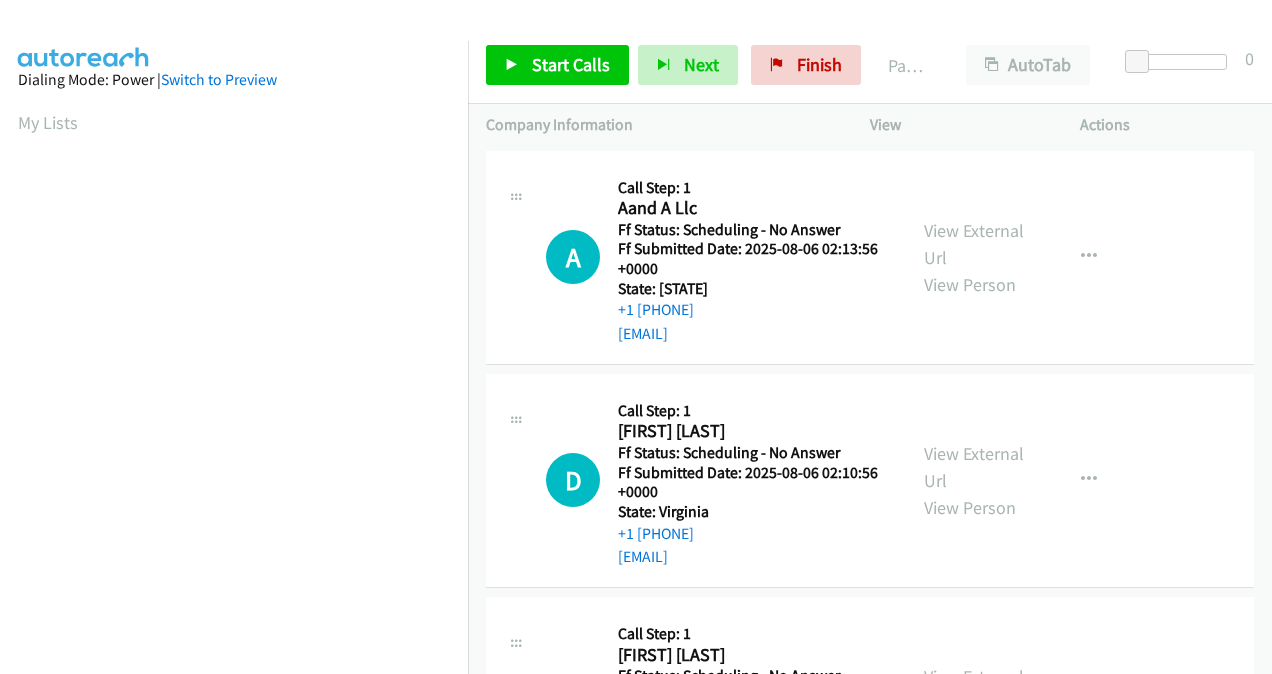scroll, scrollTop: 0, scrollLeft: 0, axis: both 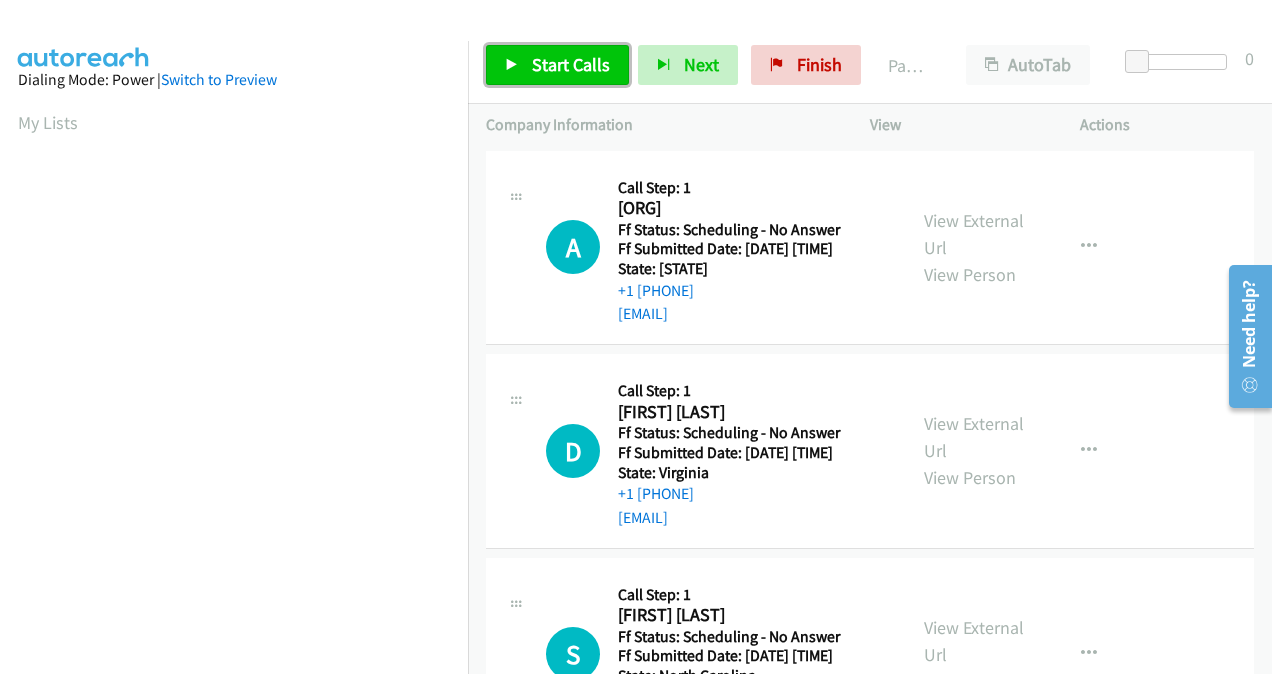 click on "Start Calls" at bounding box center (571, 64) 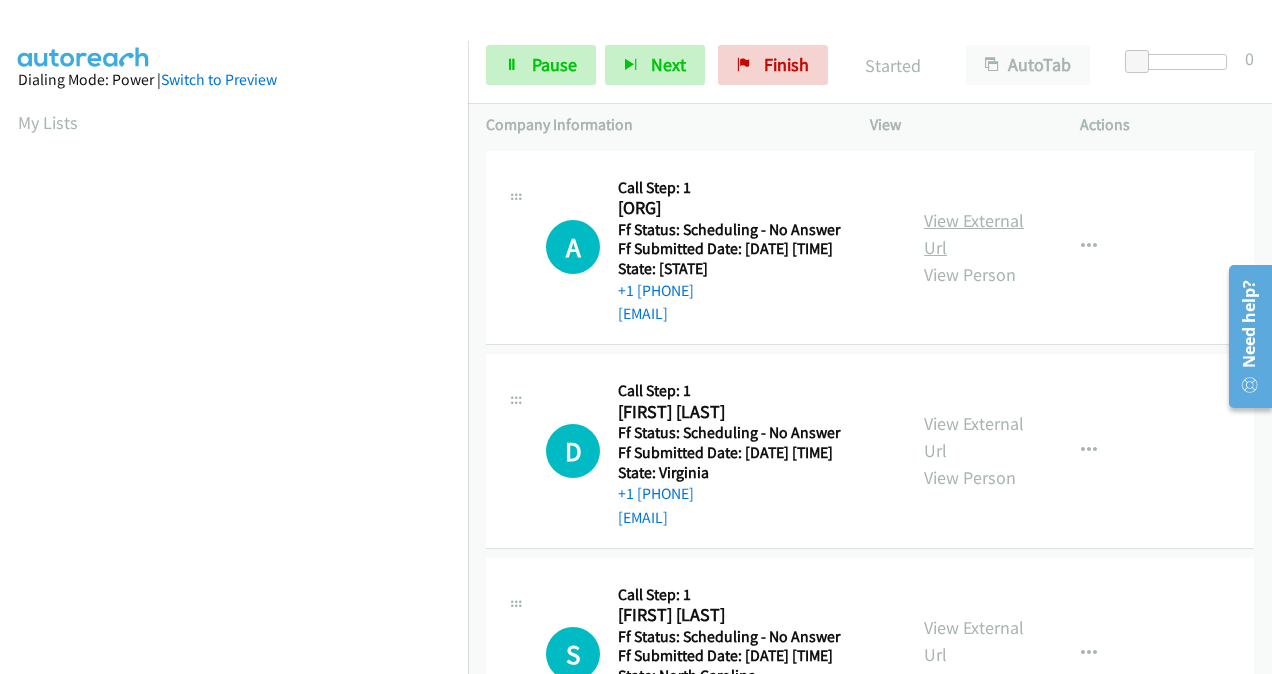 click on "View External Url" at bounding box center (974, 234) 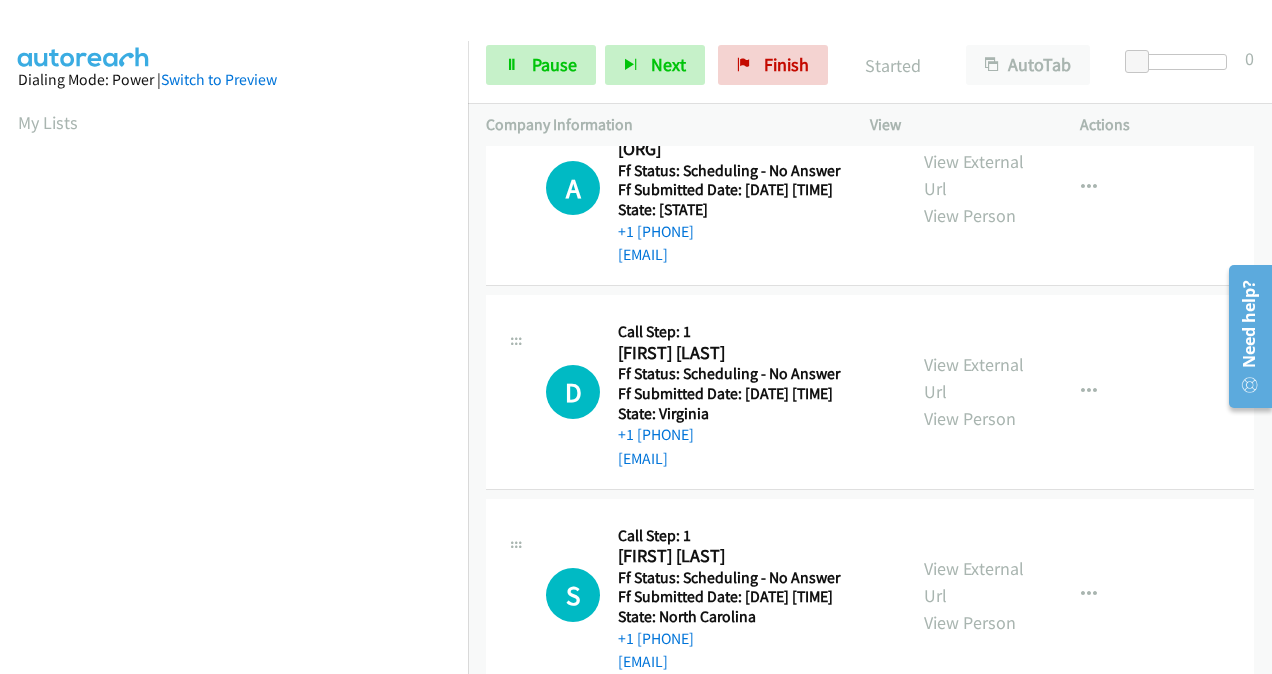 scroll, scrollTop: 100, scrollLeft: 0, axis: vertical 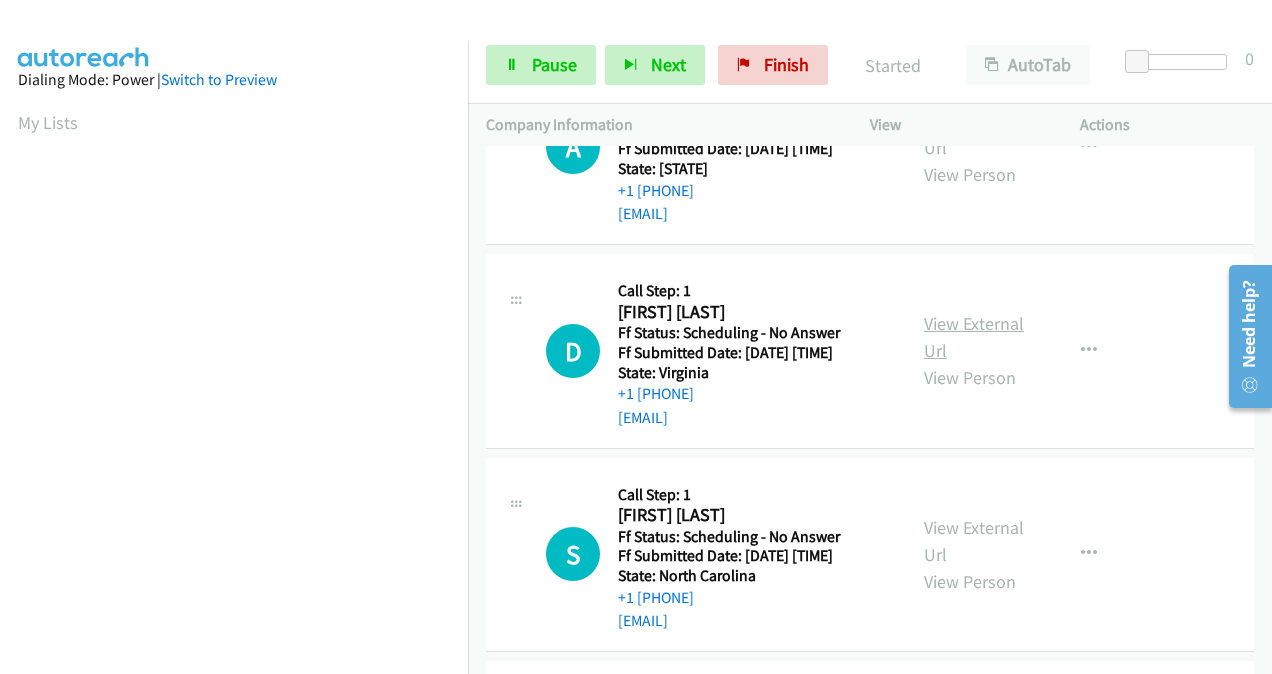 click on "View External Url" at bounding box center (974, 337) 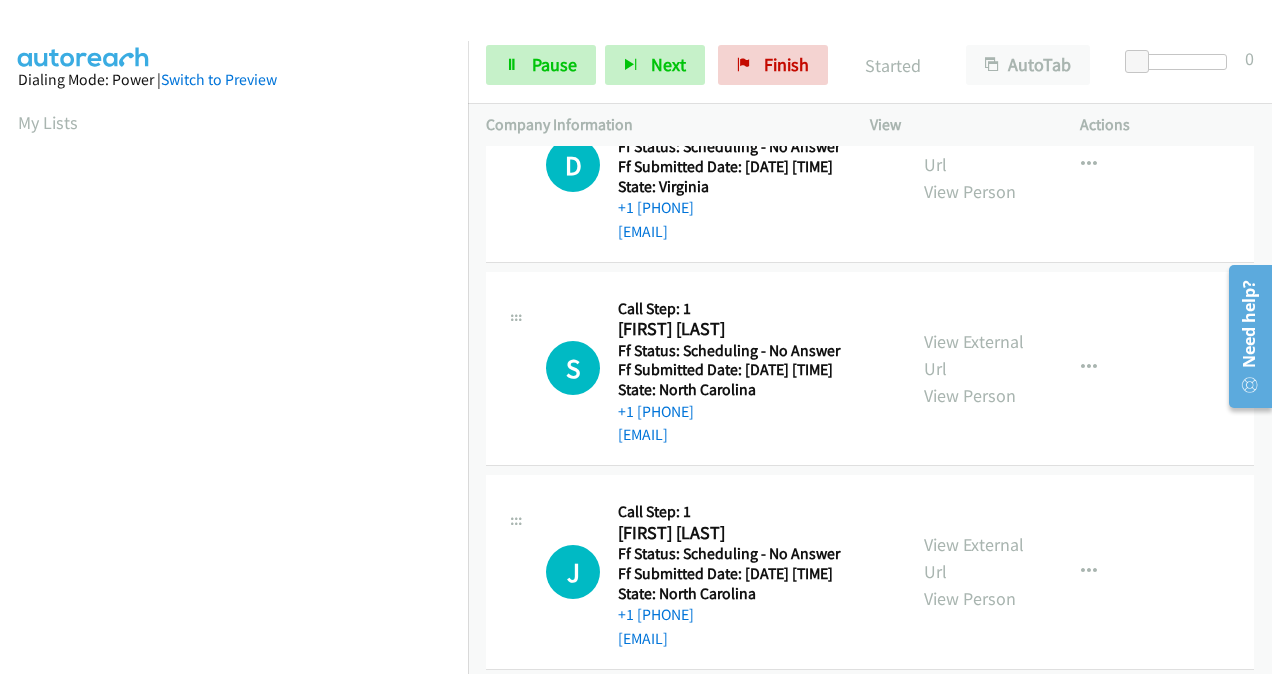 scroll, scrollTop: 300, scrollLeft: 0, axis: vertical 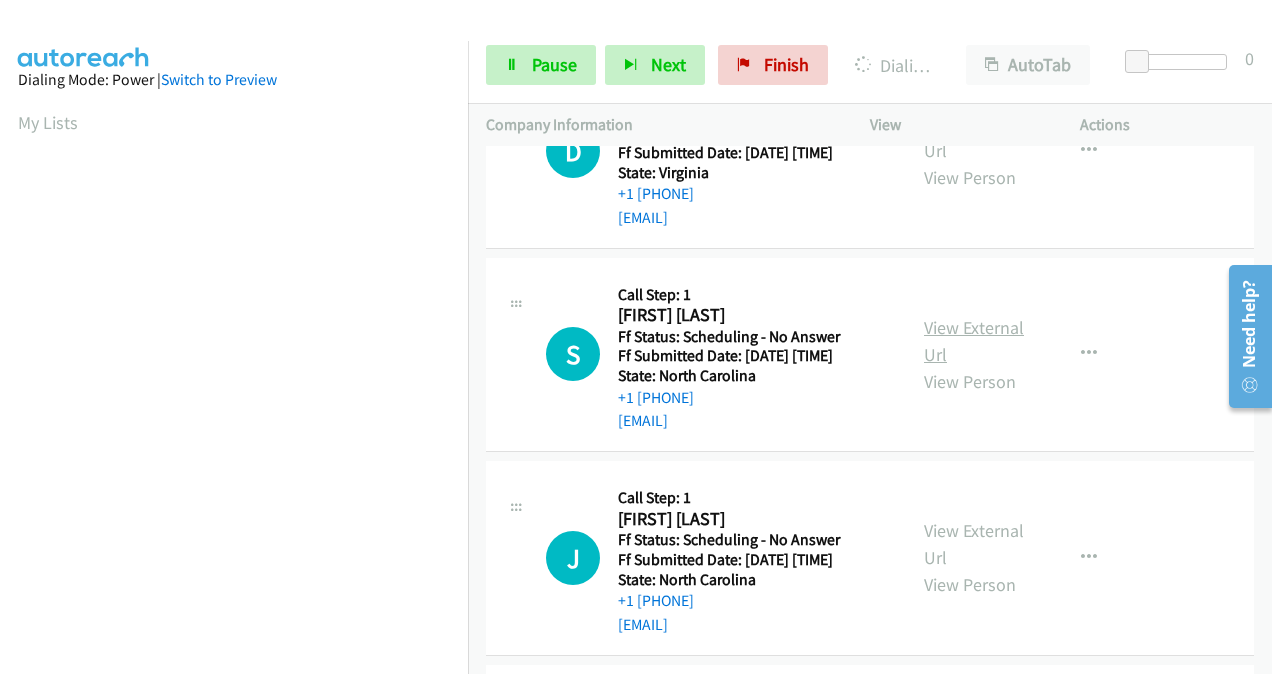 click on "View External Url" at bounding box center (974, 341) 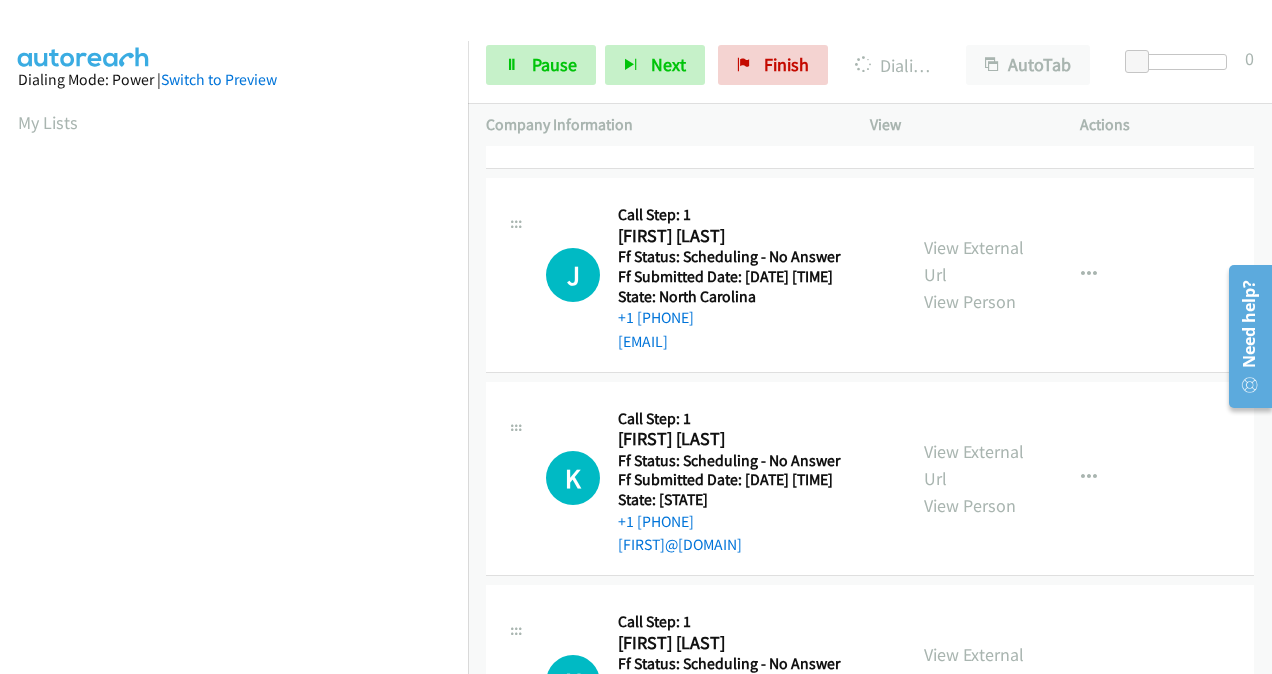 scroll, scrollTop: 600, scrollLeft: 0, axis: vertical 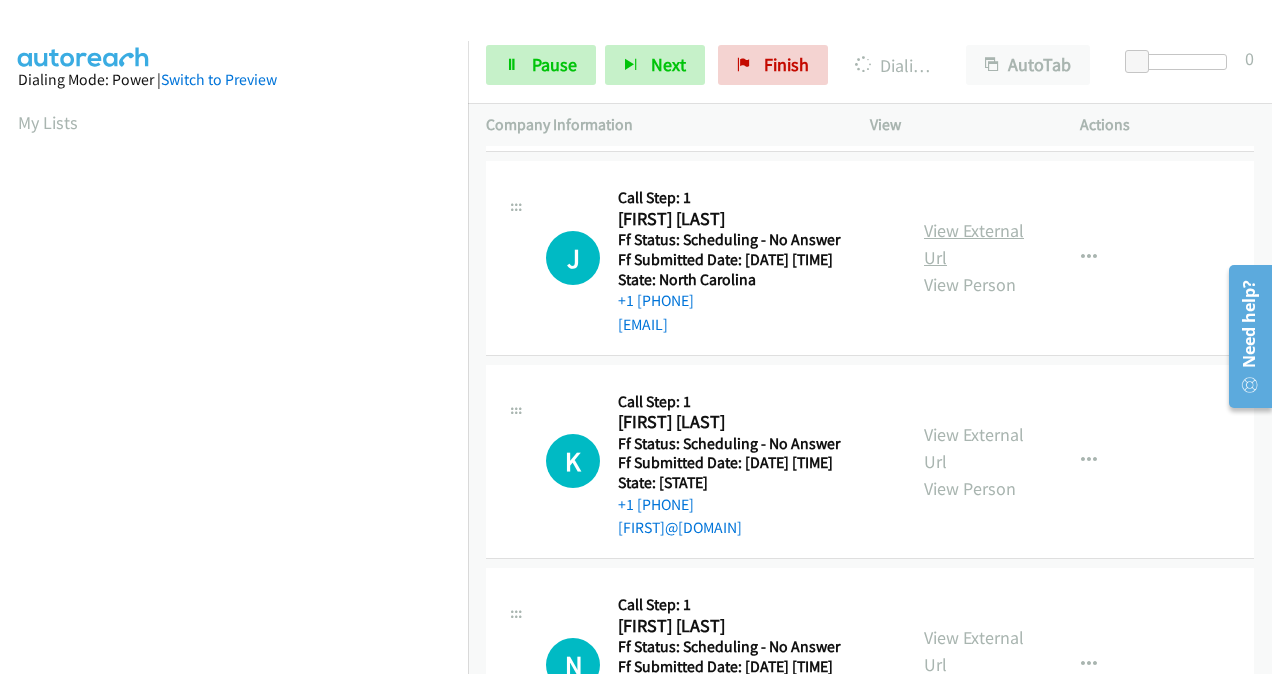 click on "View External Url" at bounding box center (974, 244) 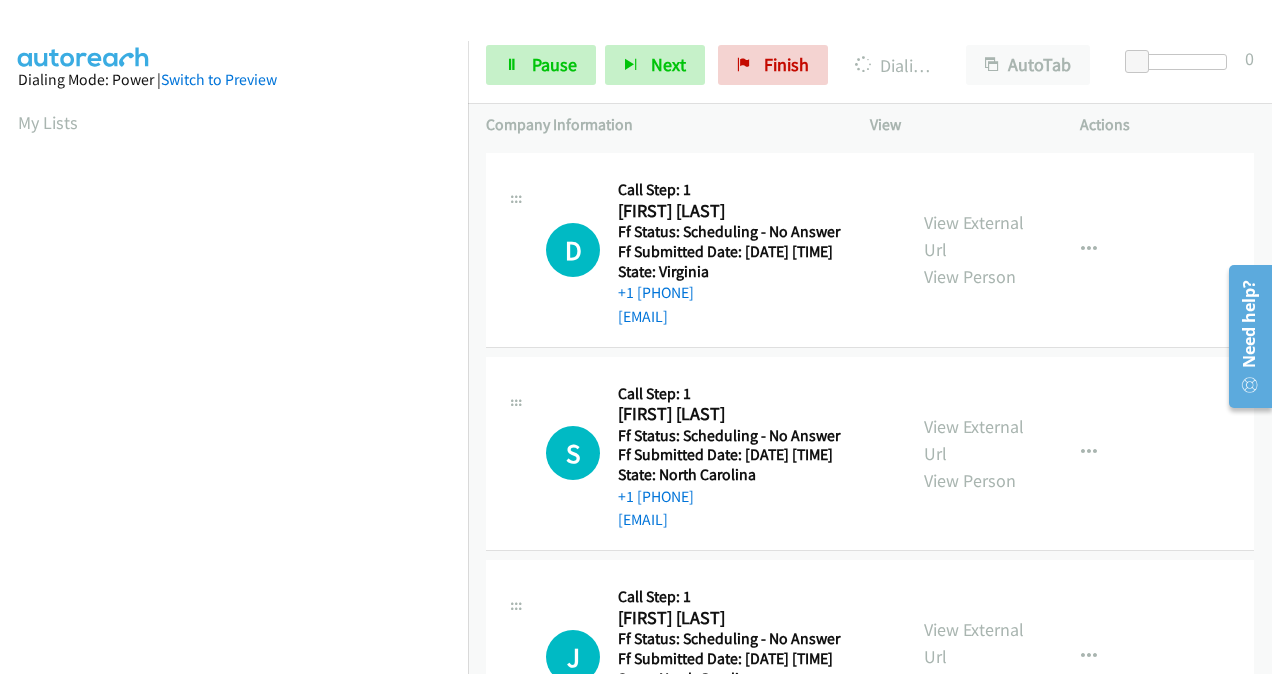 scroll, scrollTop: 0, scrollLeft: 0, axis: both 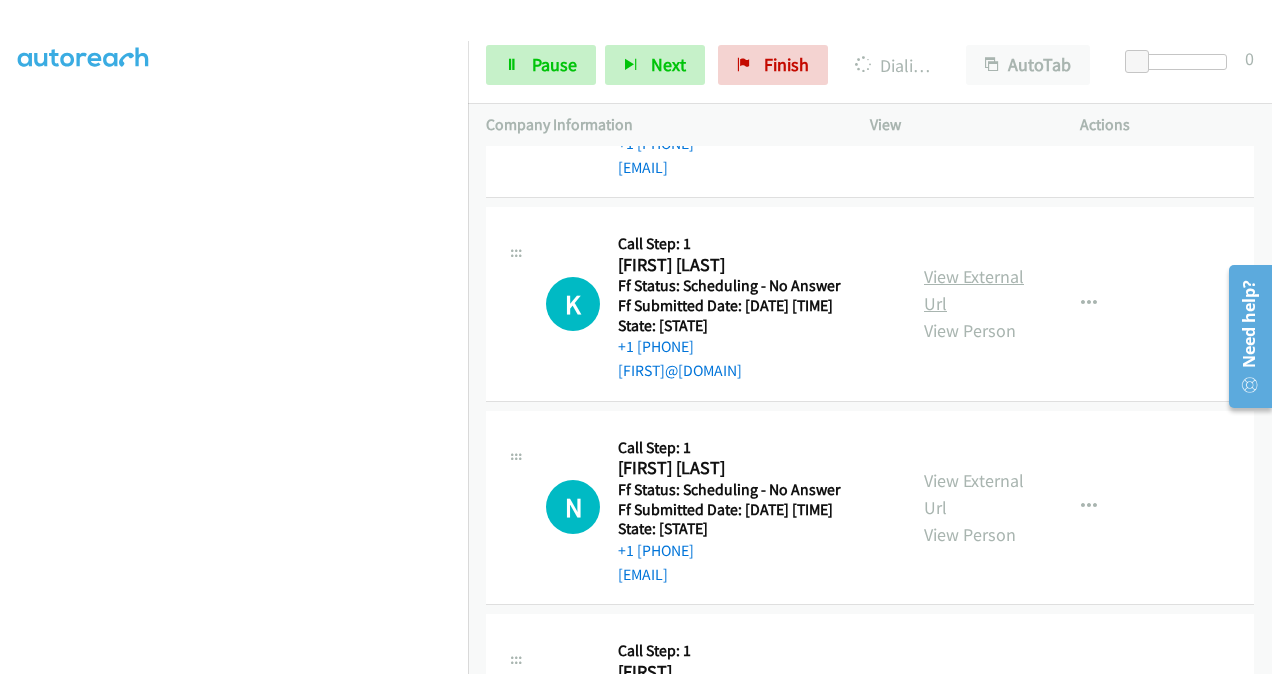 click on "View External Url" at bounding box center [974, 290] 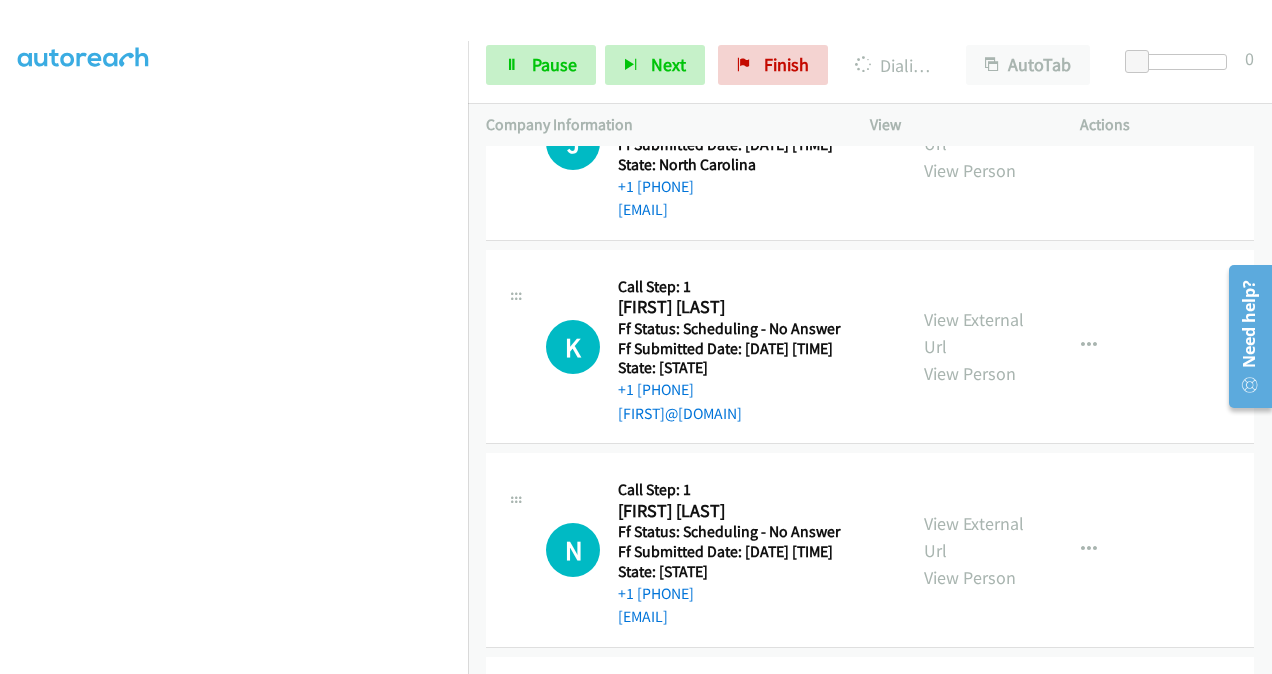 scroll, scrollTop: 842, scrollLeft: 0, axis: vertical 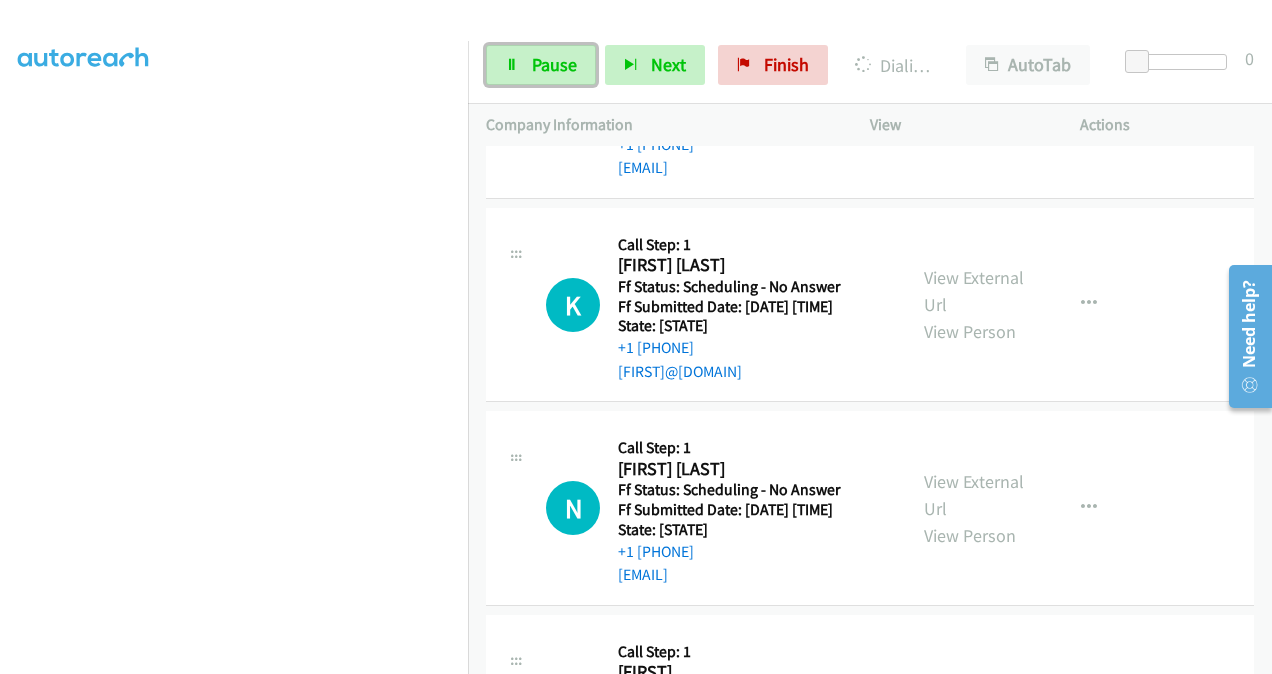 drag, startPoint x: 536, startPoint y: 68, endPoint x: 550, endPoint y: 73, distance: 14.866069 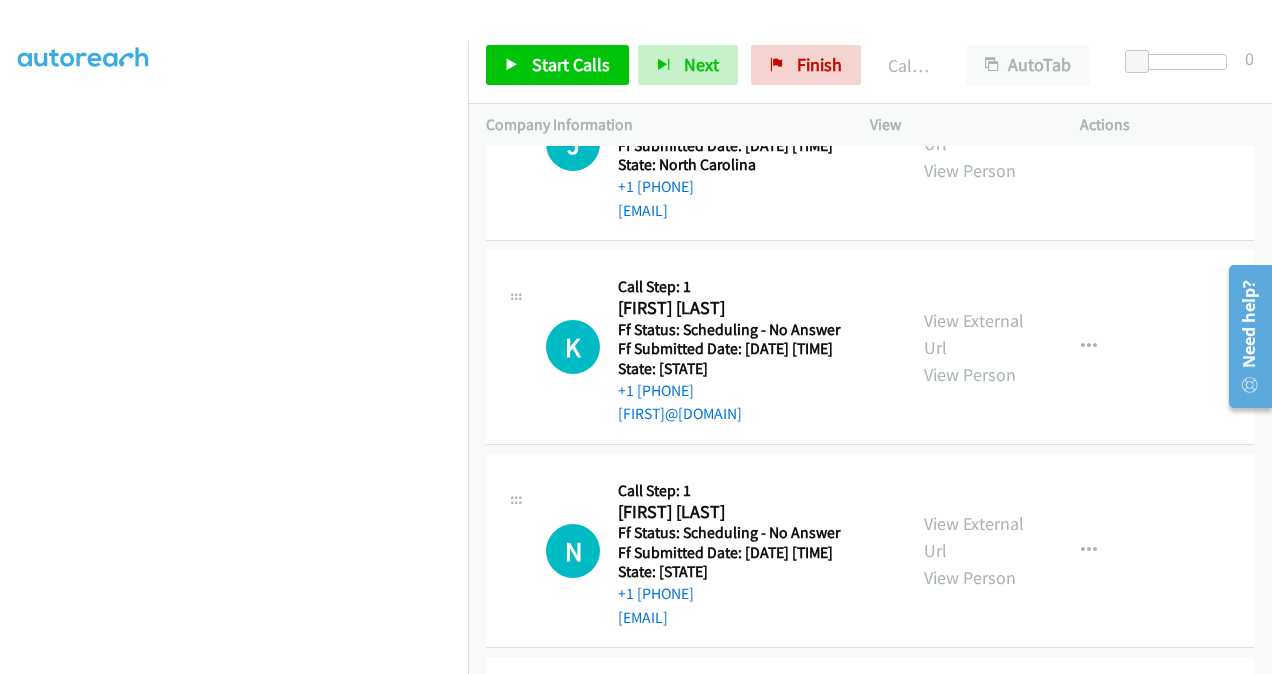 scroll, scrollTop: 884, scrollLeft: 0, axis: vertical 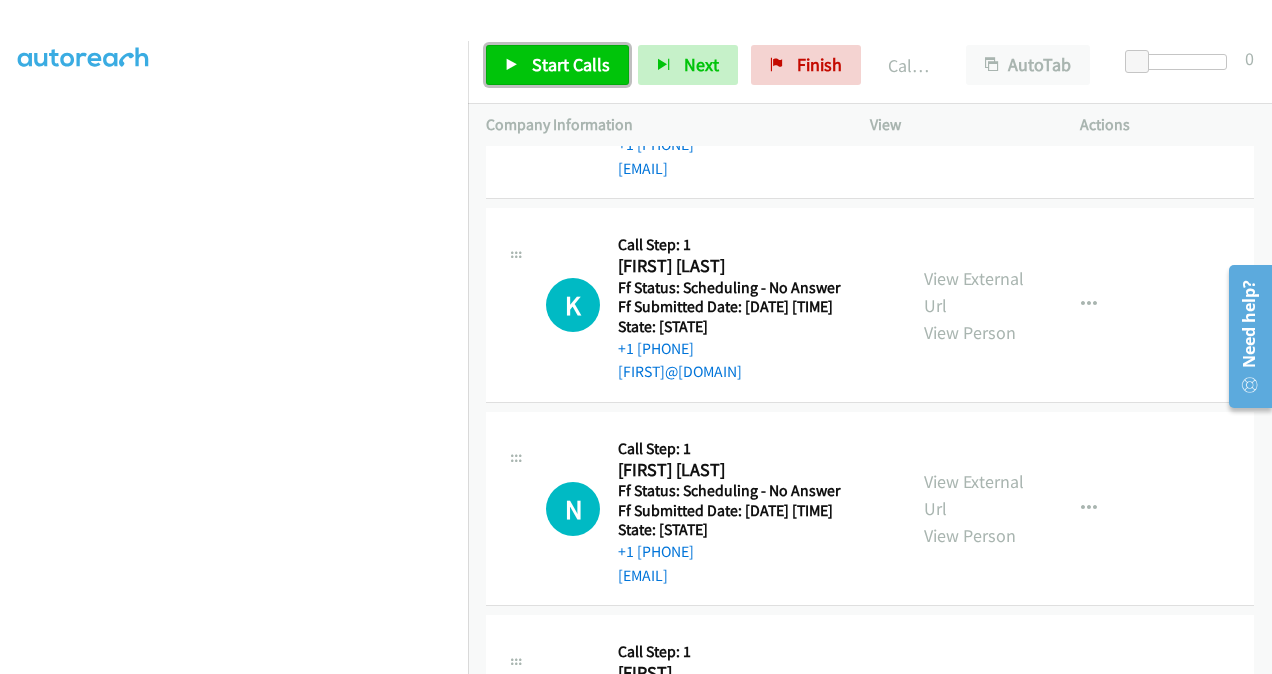 click on "Start Calls" at bounding box center (571, 64) 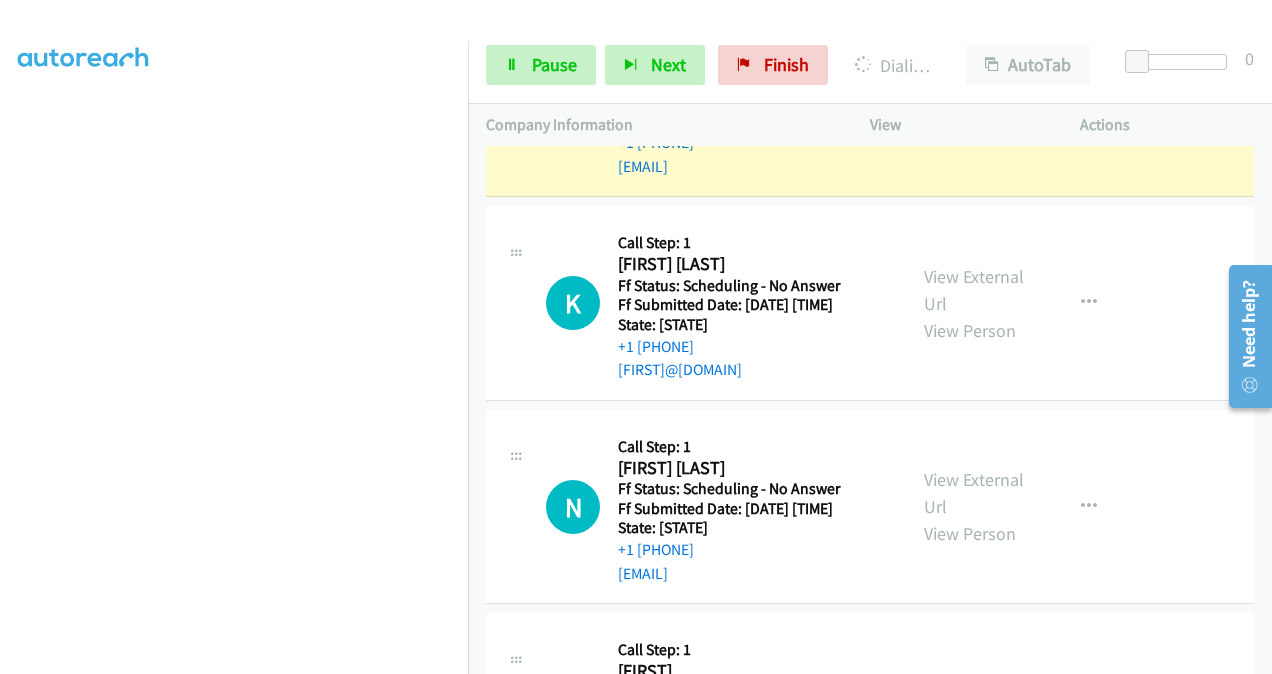 scroll, scrollTop: 984, scrollLeft: 0, axis: vertical 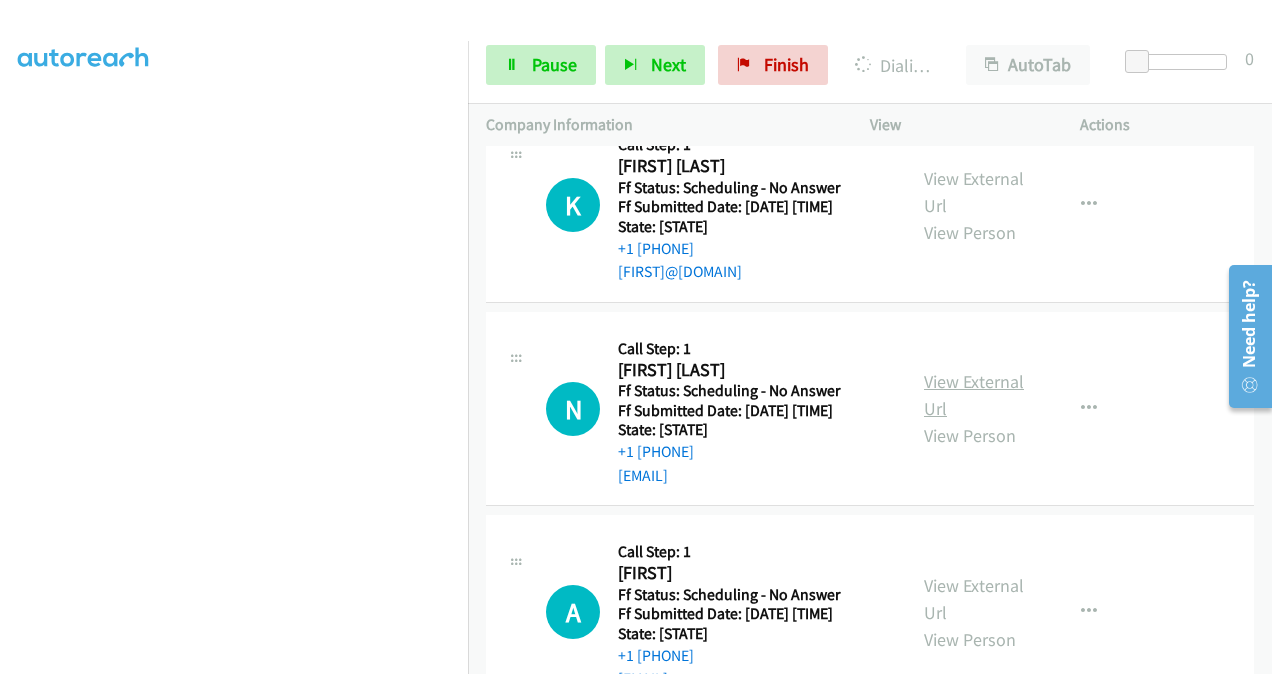 click on "View External Url" at bounding box center [974, 395] 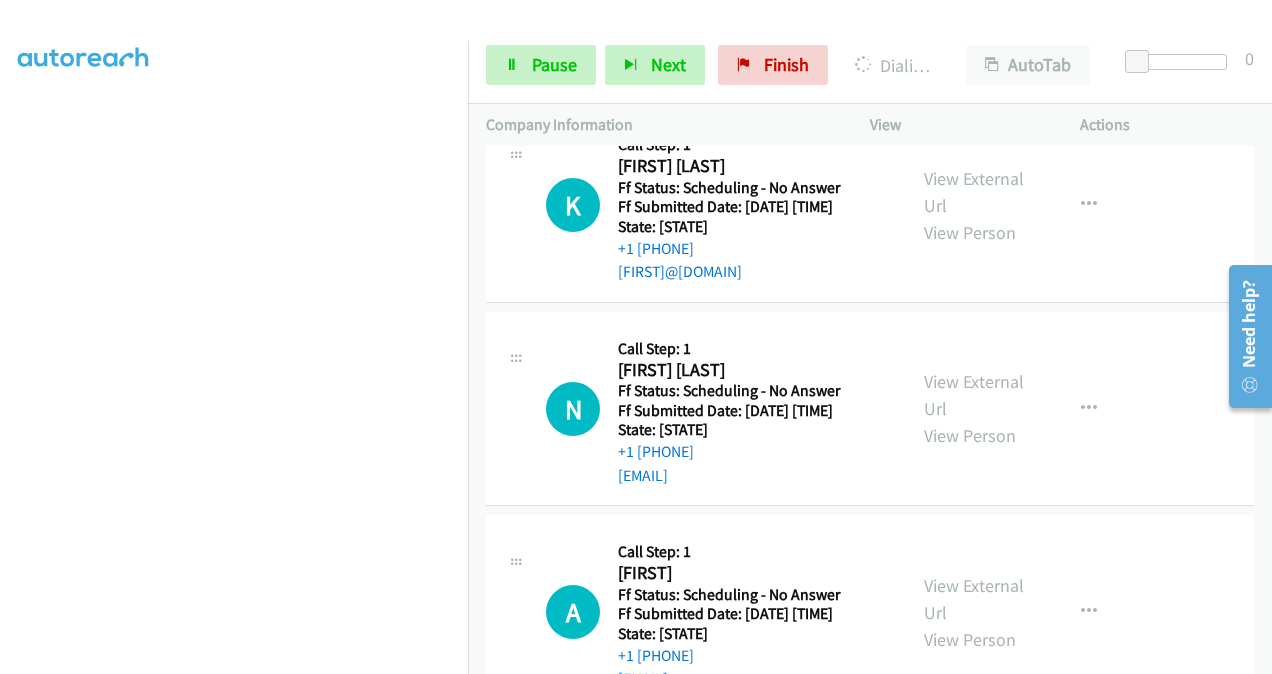 scroll, scrollTop: 1284, scrollLeft: 0, axis: vertical 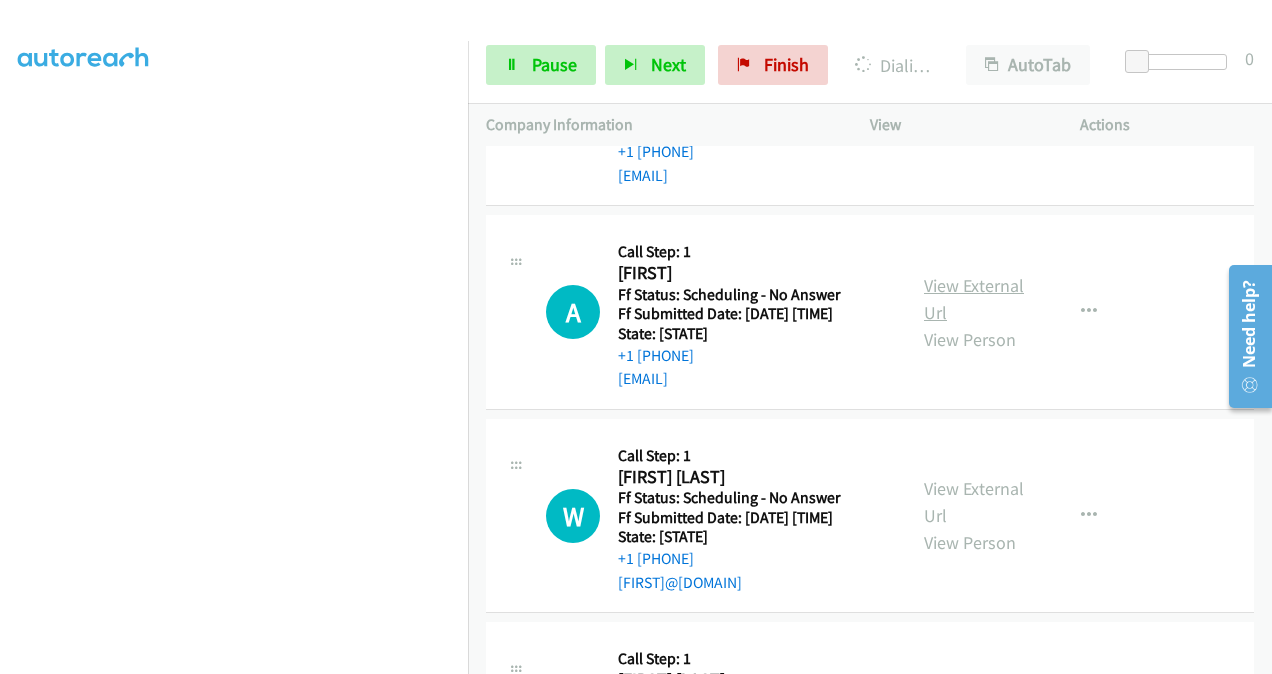 click on "View External Url" at bounding box center [974, 299] 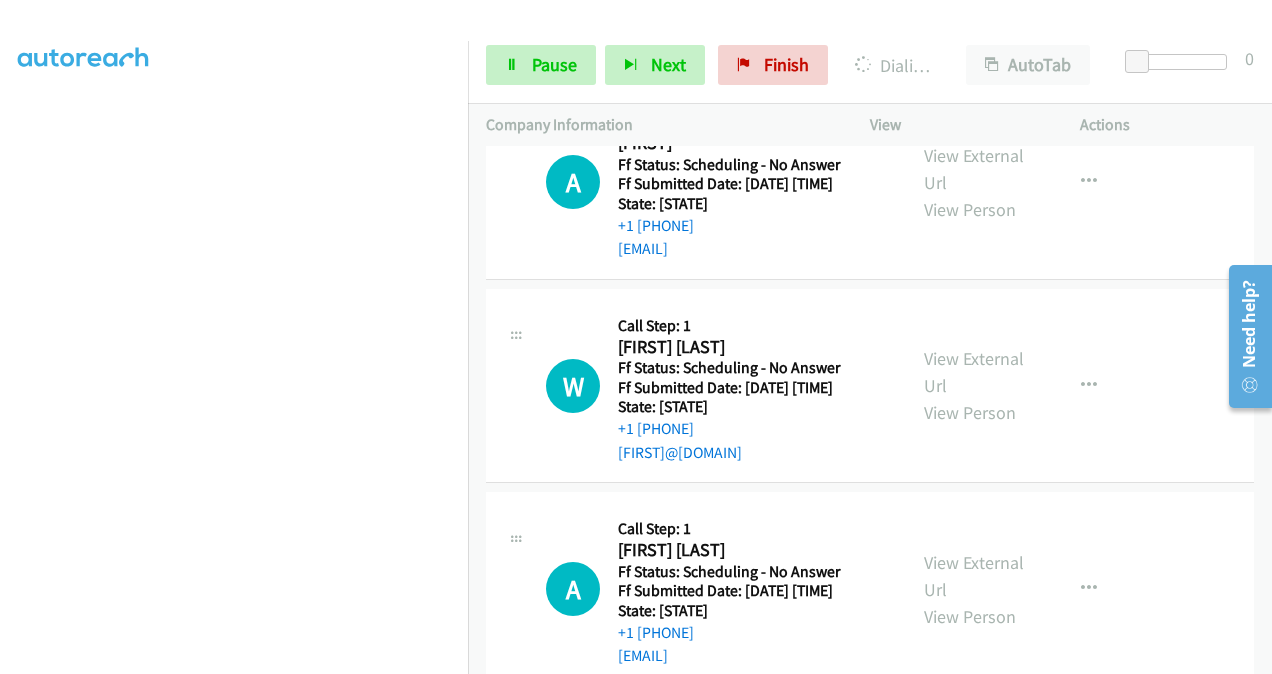 scroll, scrollTop: 1484, scrollLeft: 0, axis: vertical 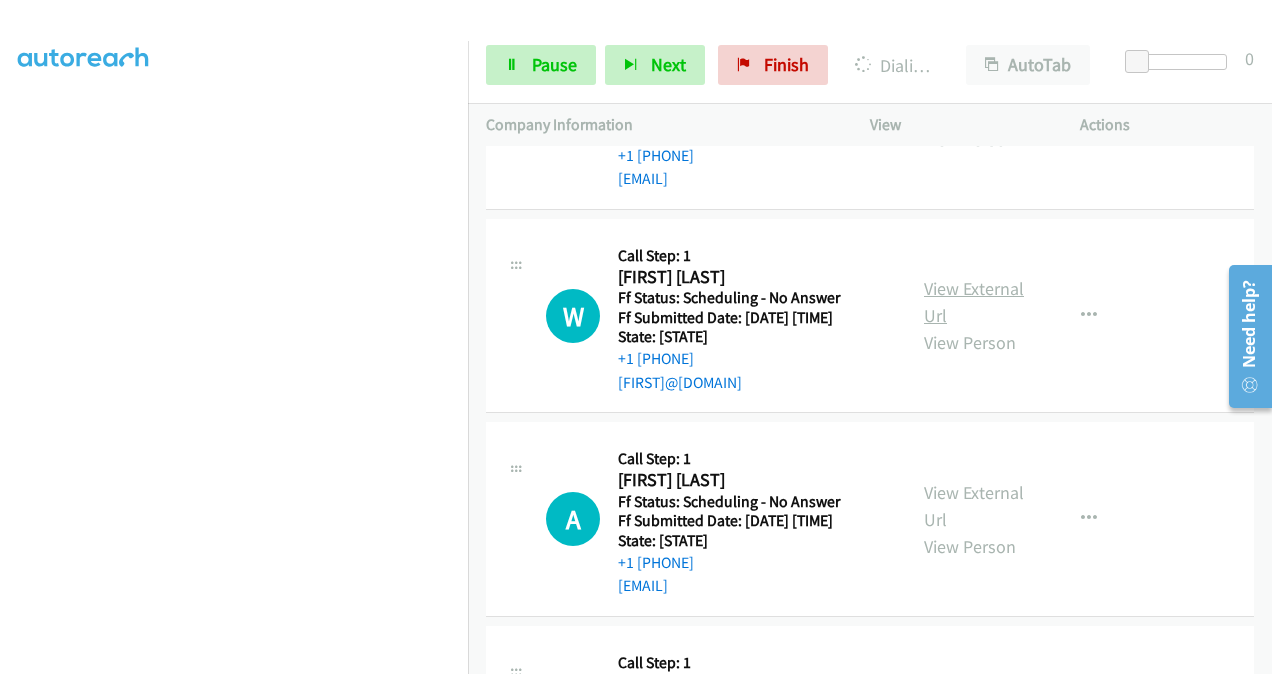 click on "View External Url" at bounding box center [974, 302] 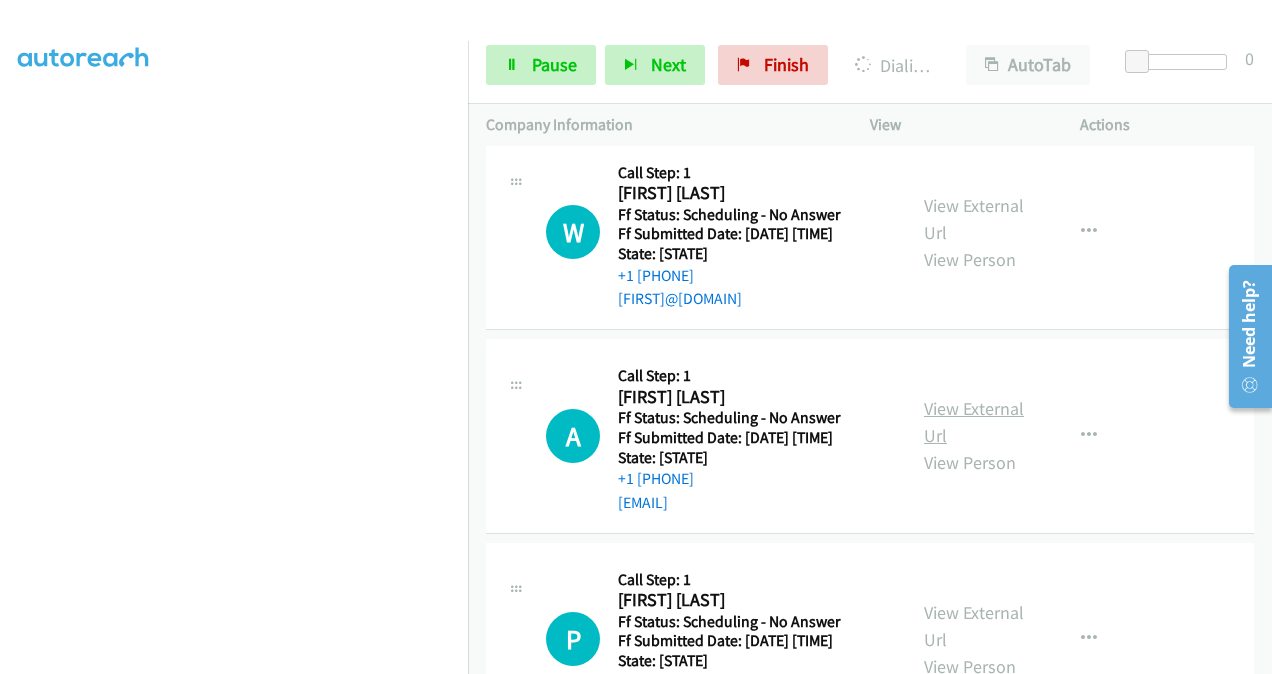 scroll, scrollTop: 1726, scrollLeft: 0, axis: vertical 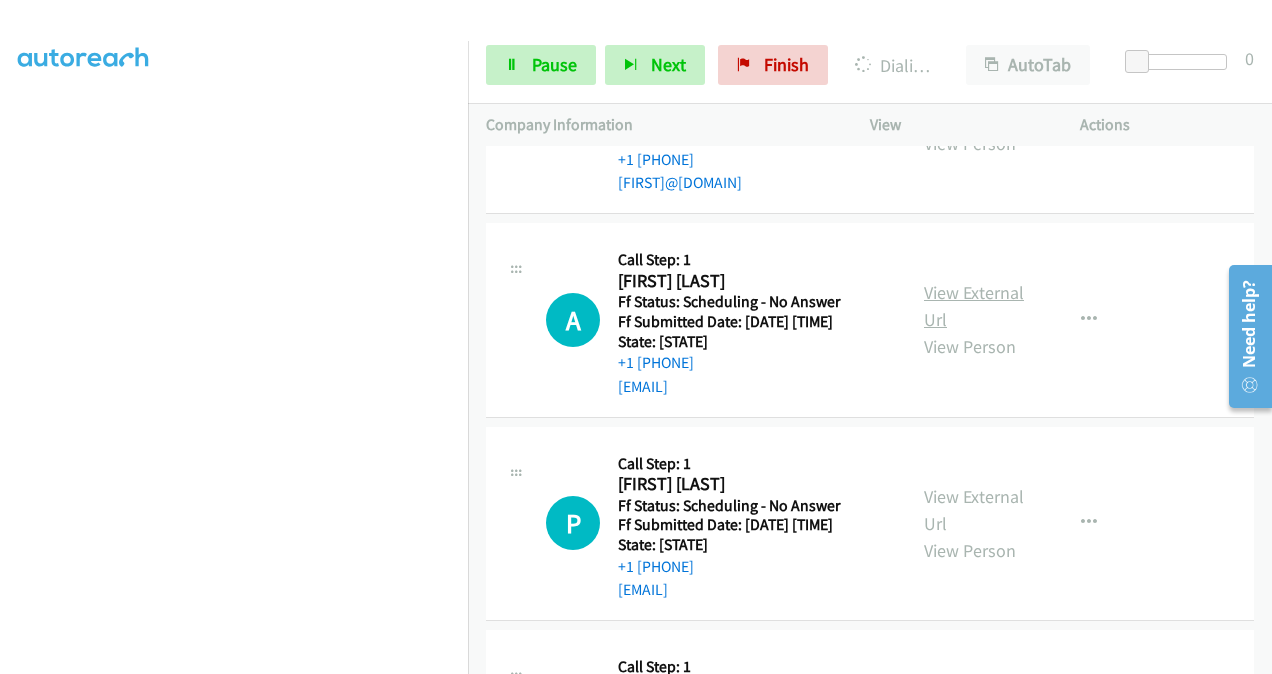 click on "View External Url" at bounding box center [974, 306] 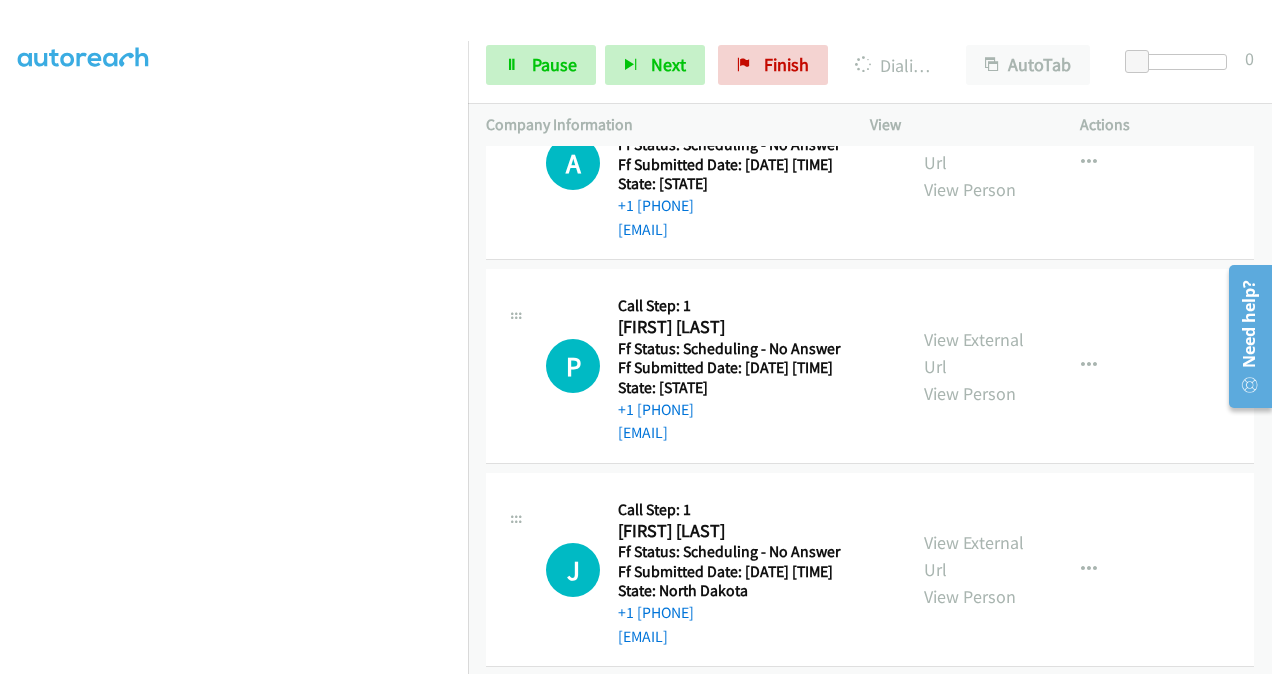 scroll, scrollTop: 2111, scrollLeft: 0, axis: vertical 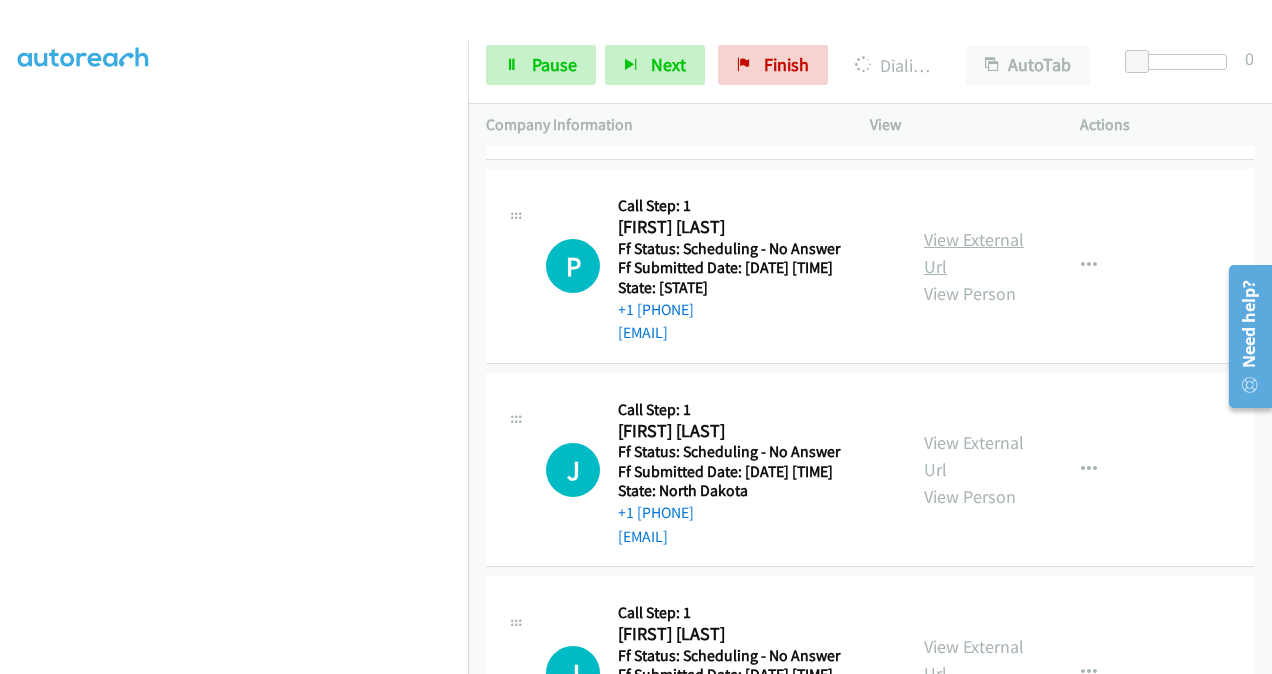 click on "View External Url" at bounding box center [974, 253] 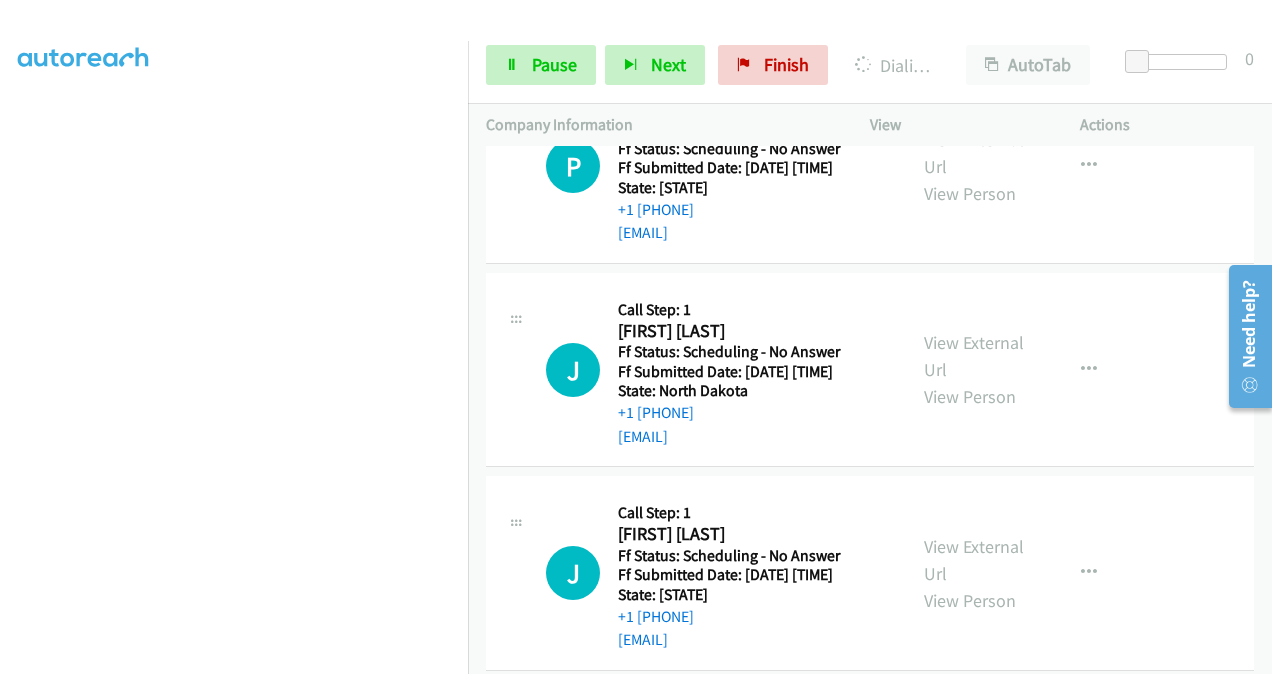 scroll, scrollTop: 2311, scrollLeft: 0, axis: vertical 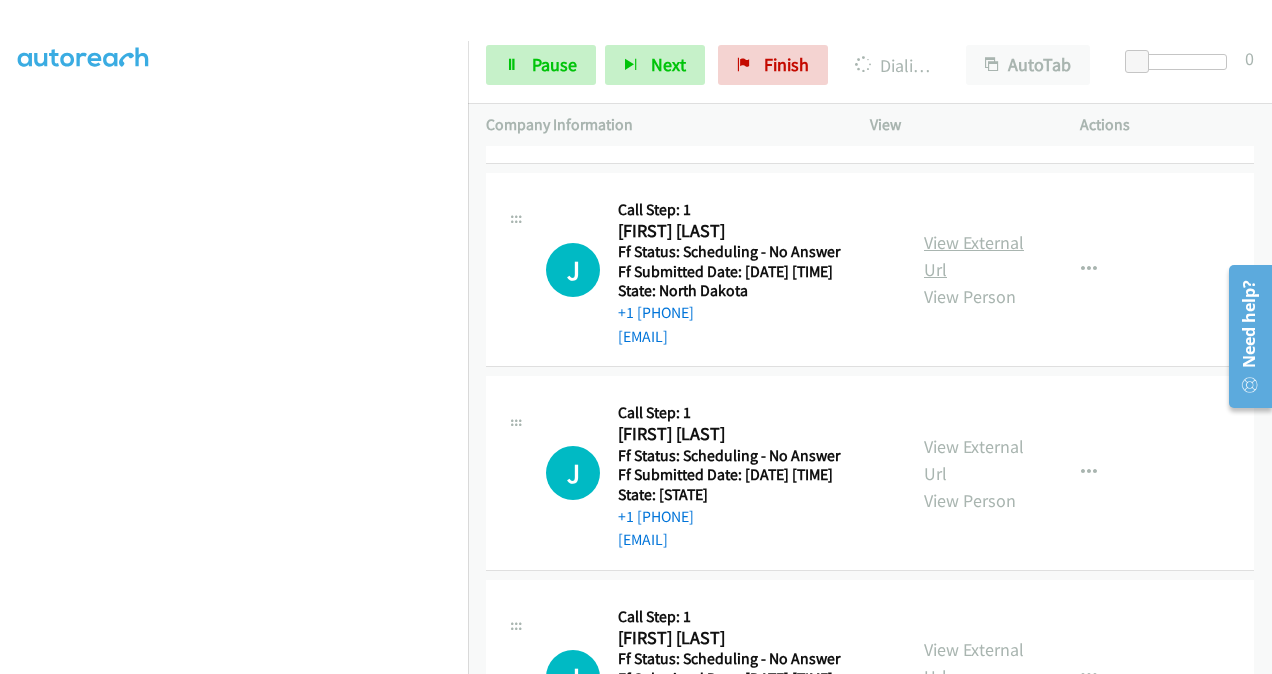 click on "View External Url" at bounding box center [974, 256] 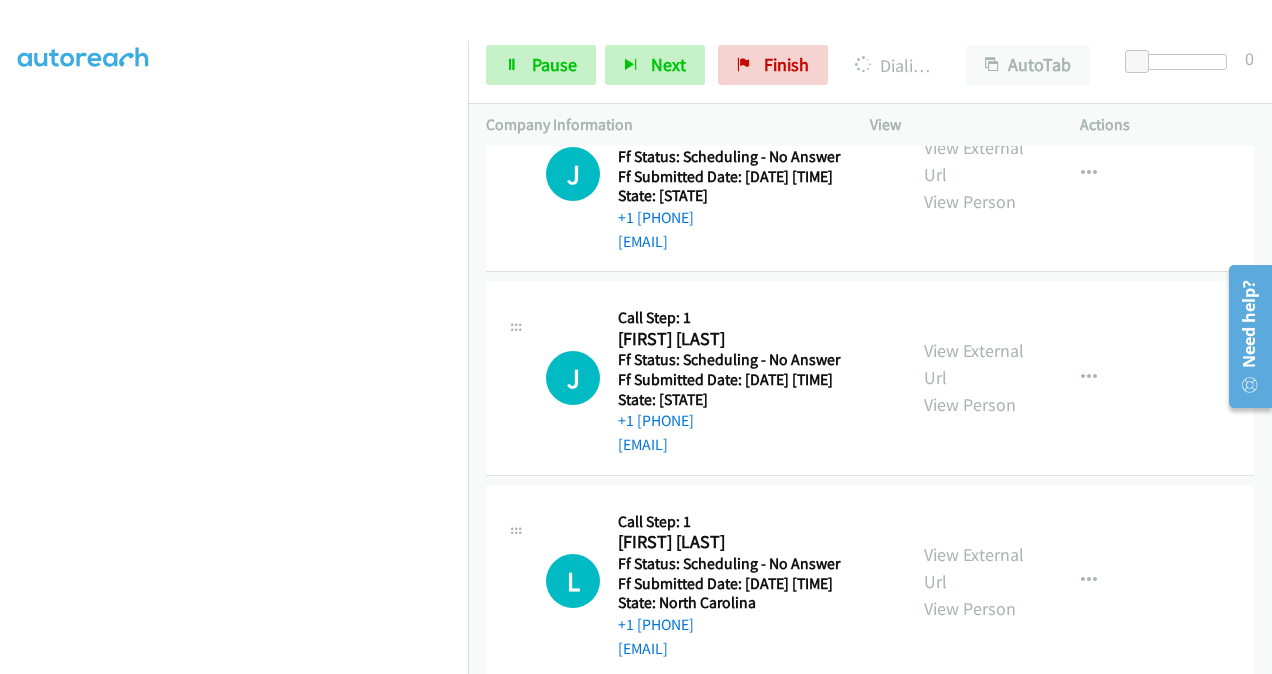 scroll, scrollTop: 2696, scrollLeft: 0, axis: vertical 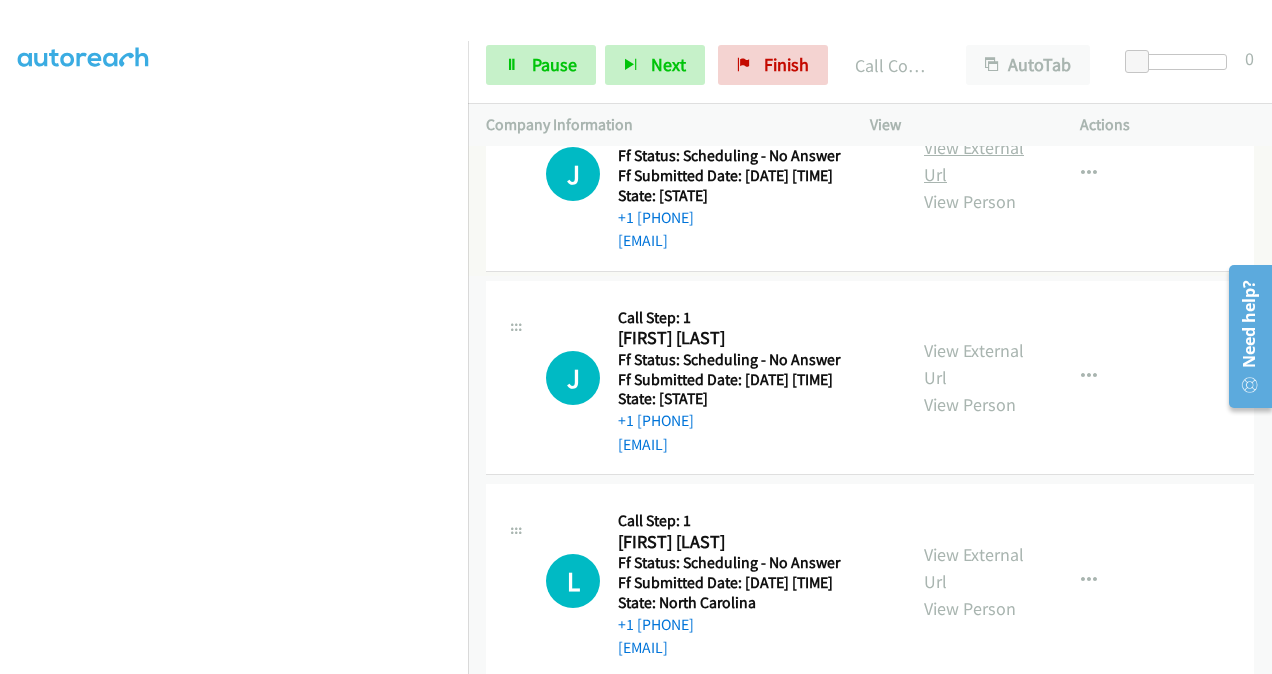 click on "View External Url" at bounding box center [974, 161] 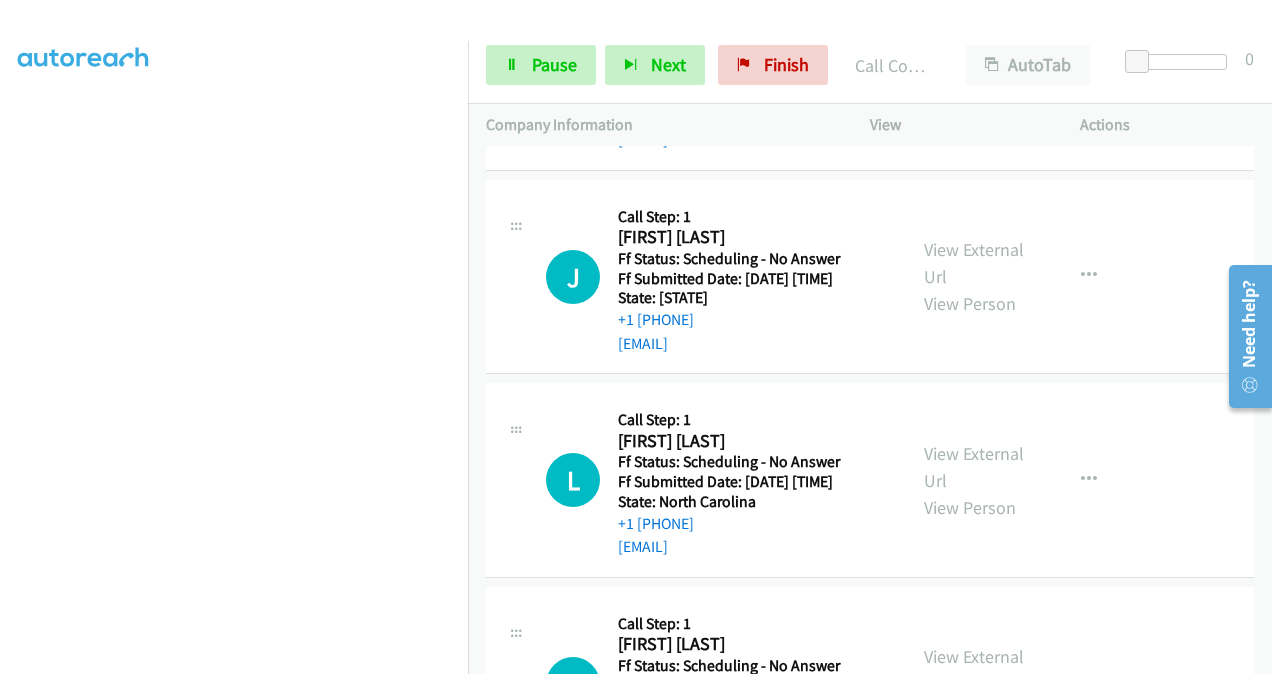 scroll, scrollTop: 2938, scrollLeft: 0, axis: vertical 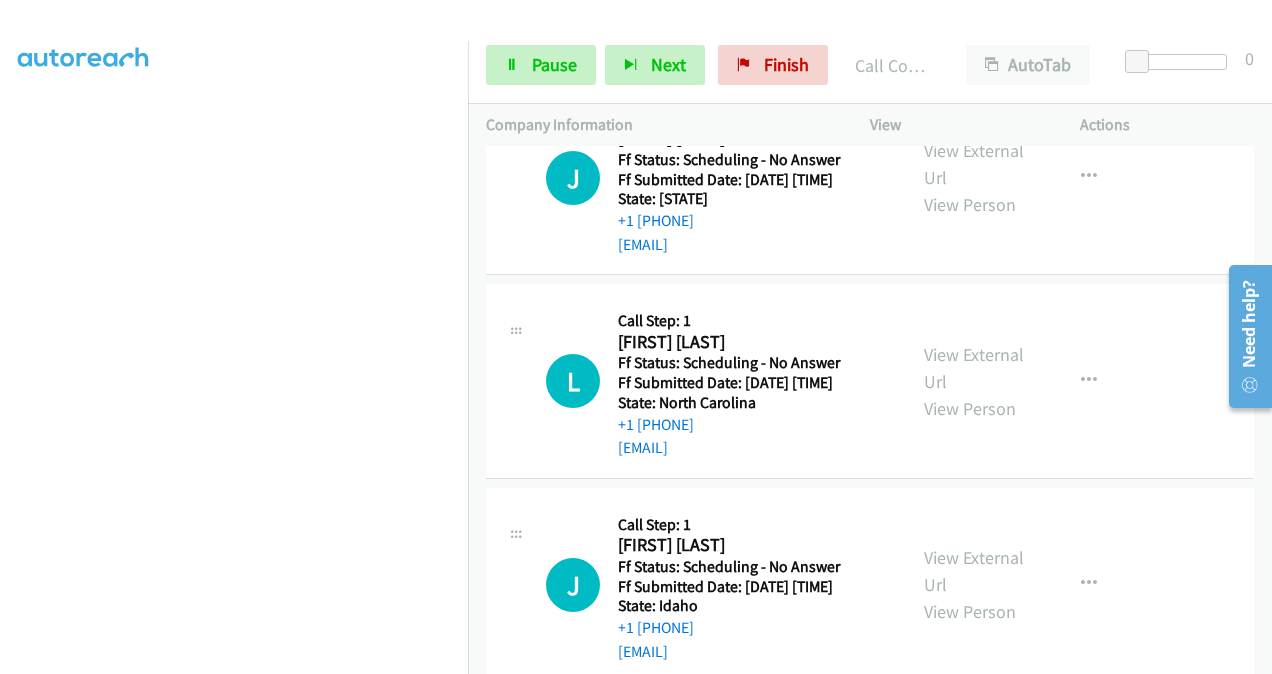 click on "View External Url
View Person" at bounding box center (975, 177) 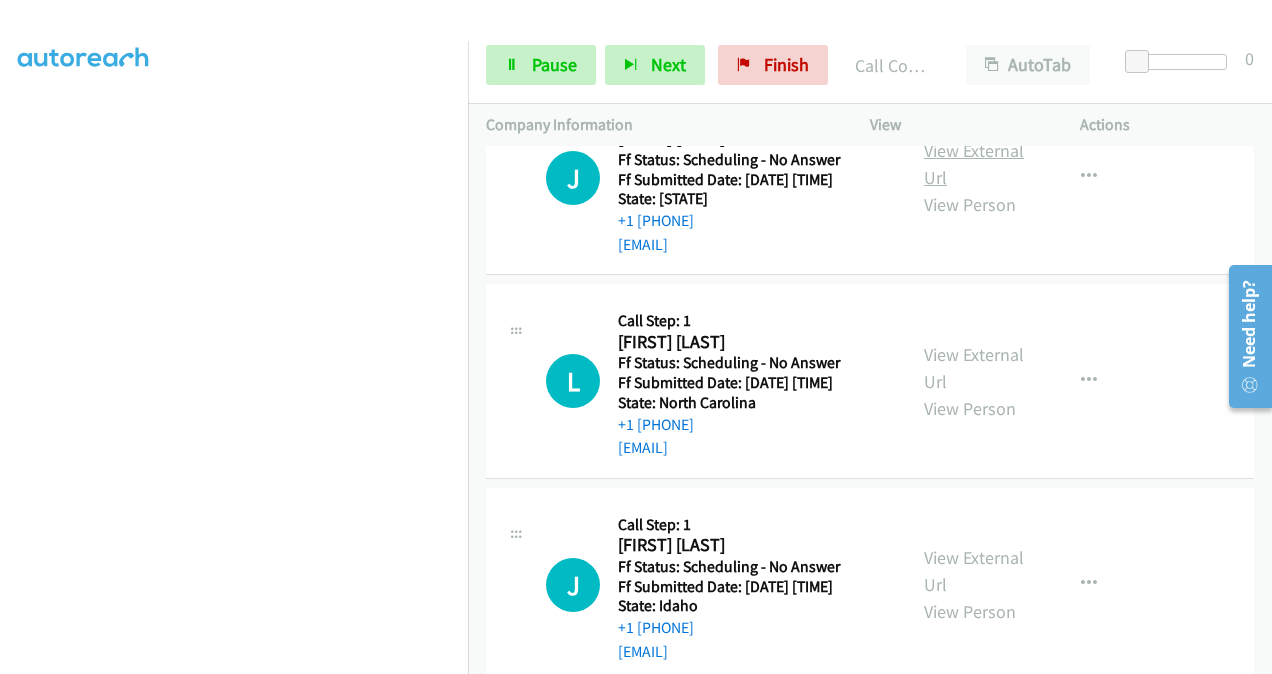click on "View External Url" at bounding box center [974, 164] 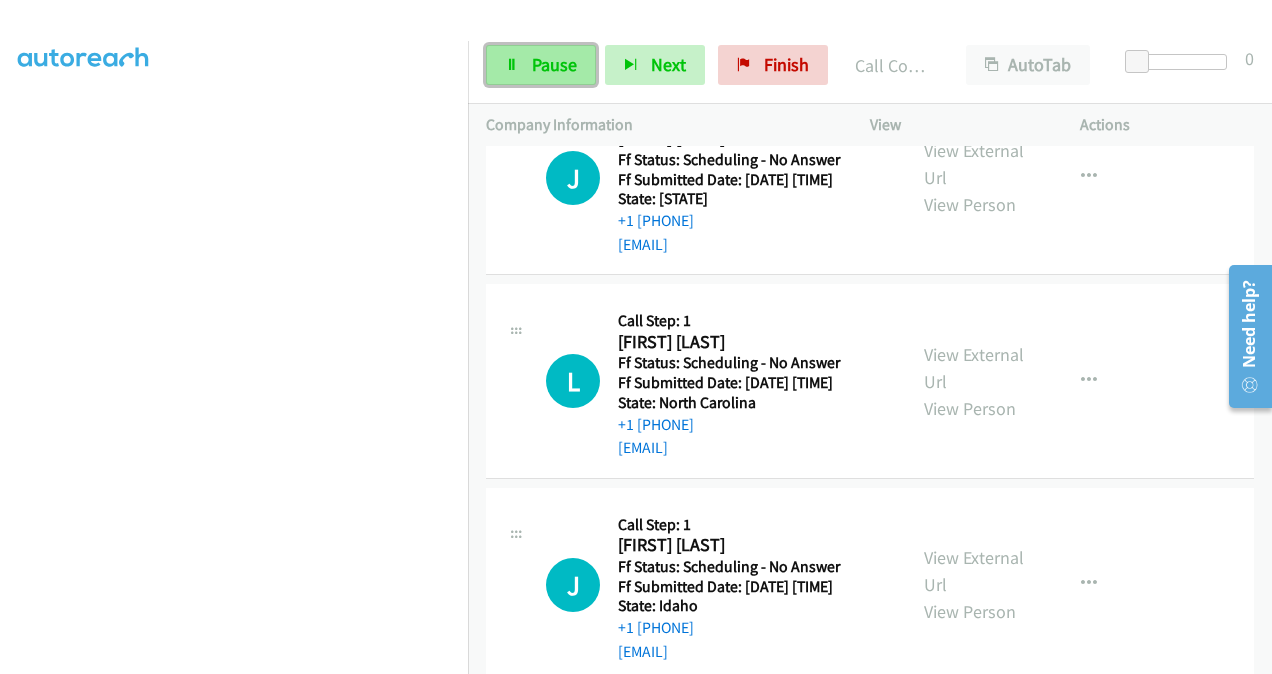 click on "Pause" at bounding box center [554, 64] 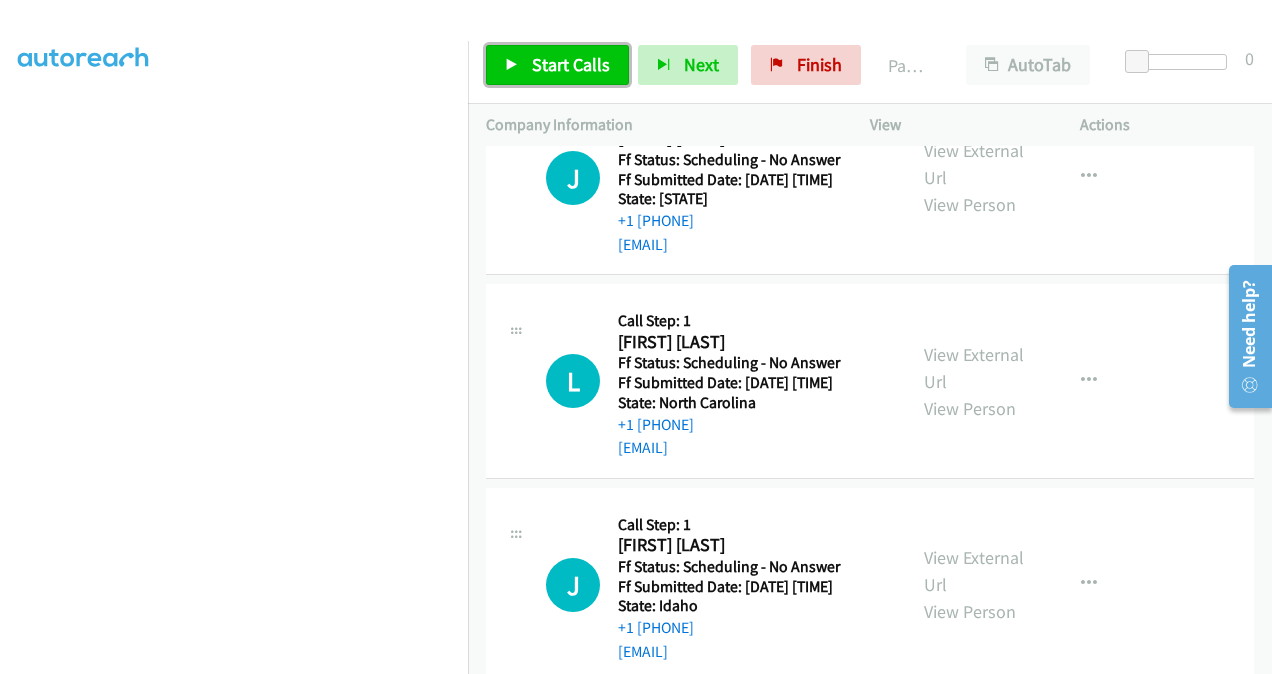 click on "Start Calls" at bounding box center [571, 64] 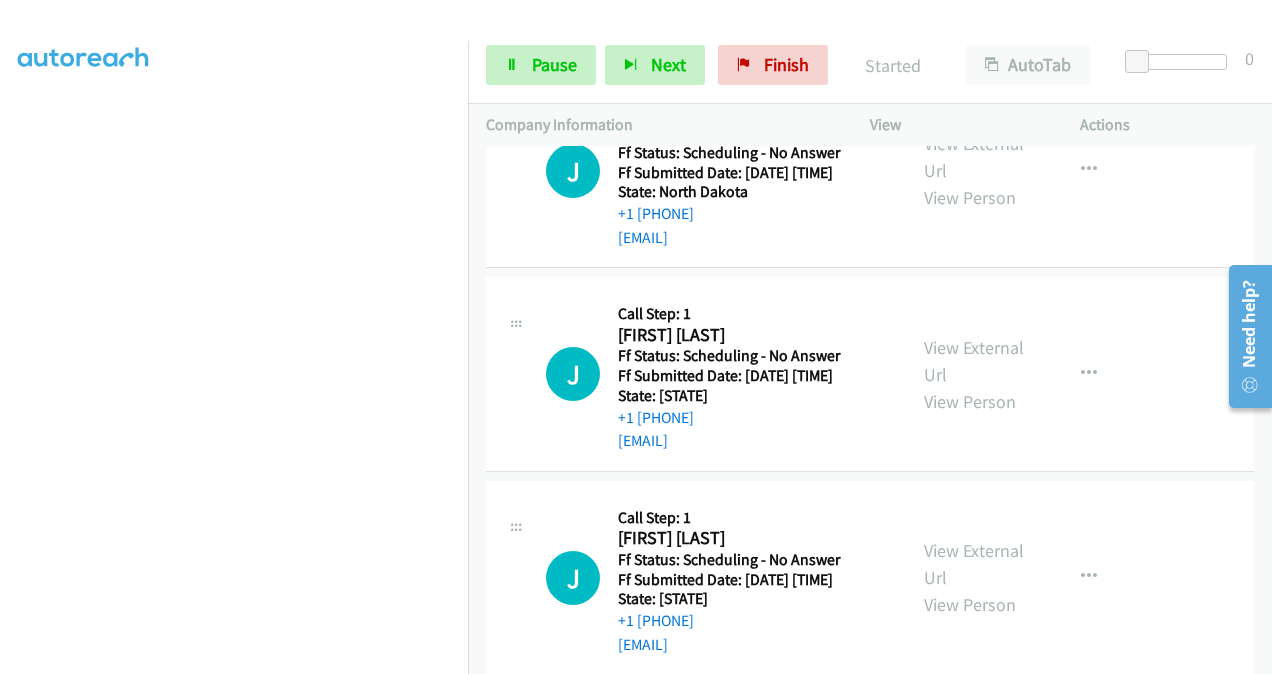 scroll, scrollTop: 2638, scrollLeft: 0, axis: vertical 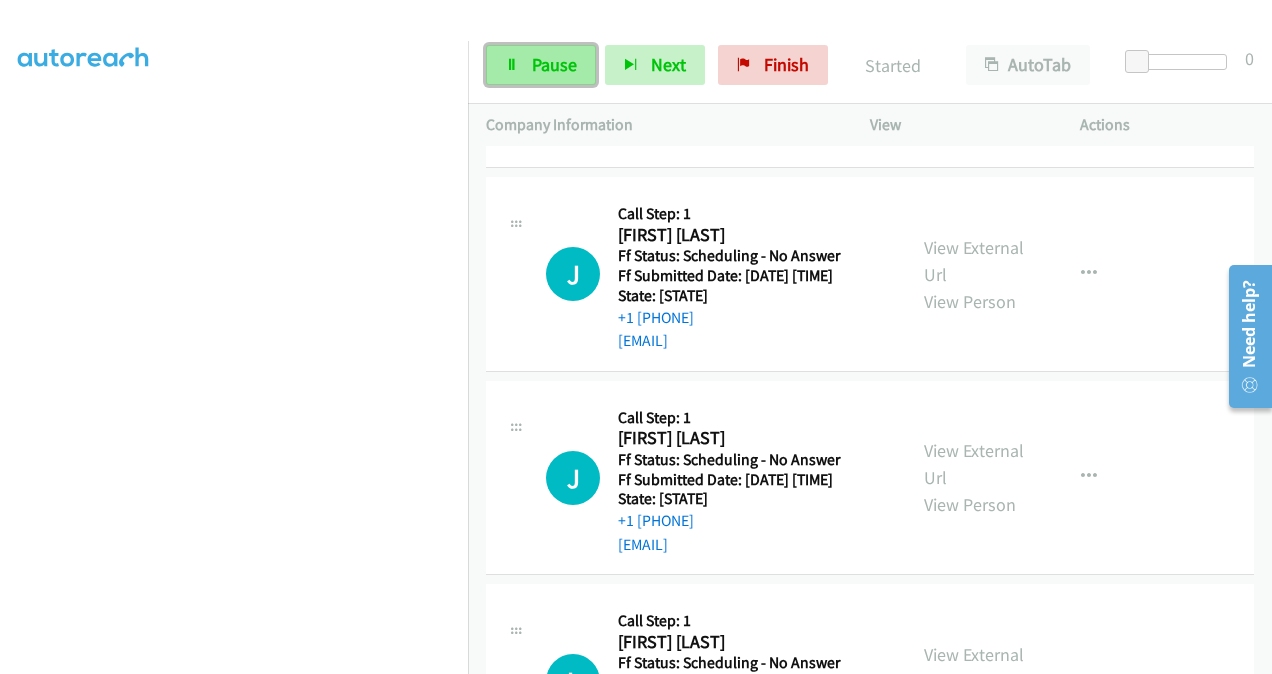click on "Pause" at bounding box center (541, 65) 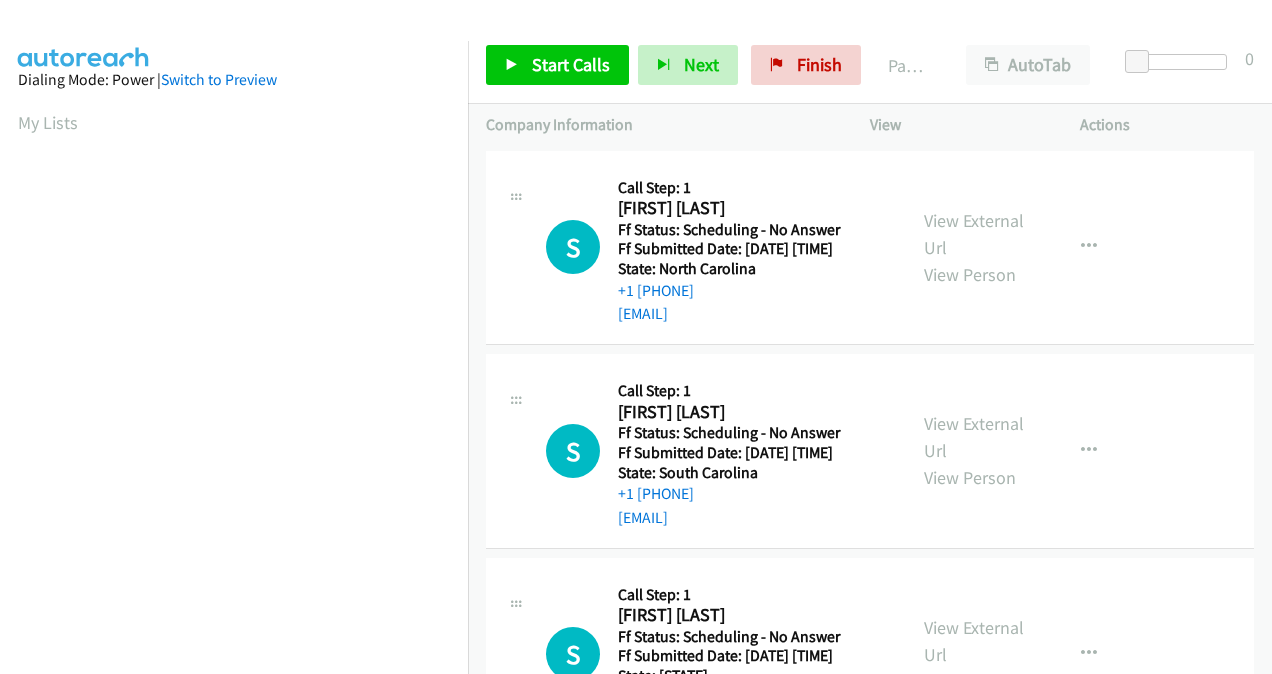 scroll, scrollTop: 0, scrollLeft: 0, axis: both 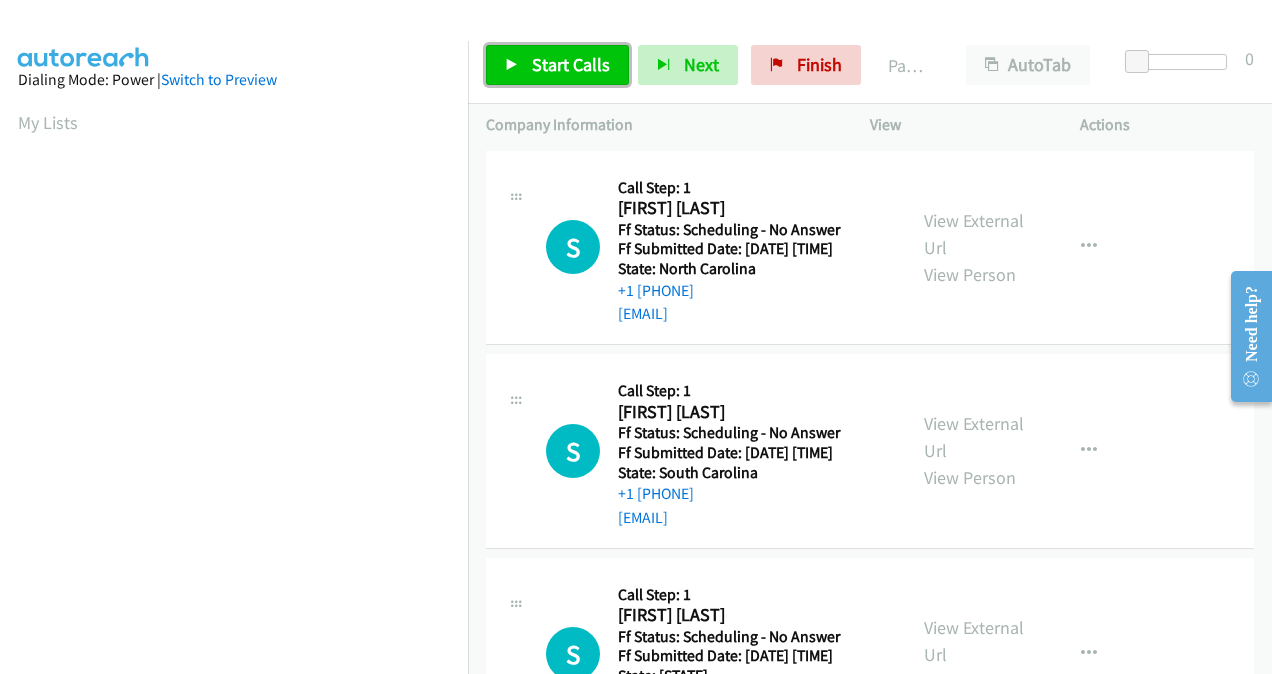click on "Start Calls" at bounding box center [571, 64] 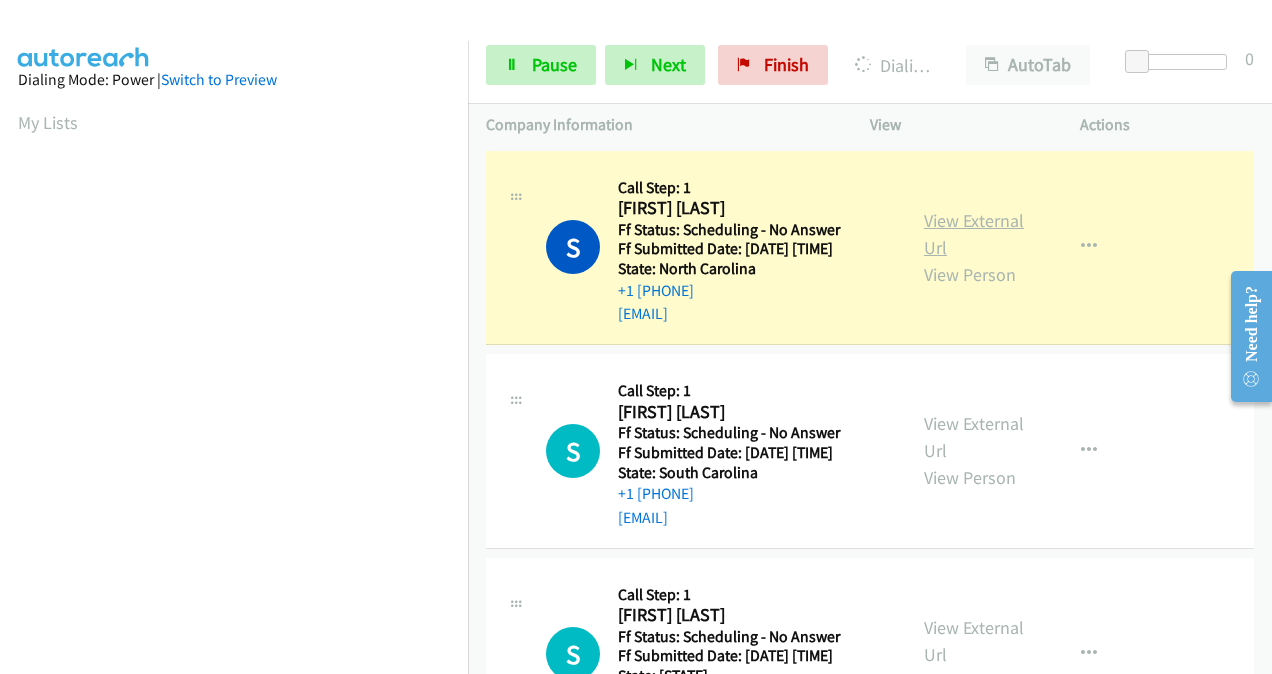 click on "View External Url" at bounding box center (974, 234) 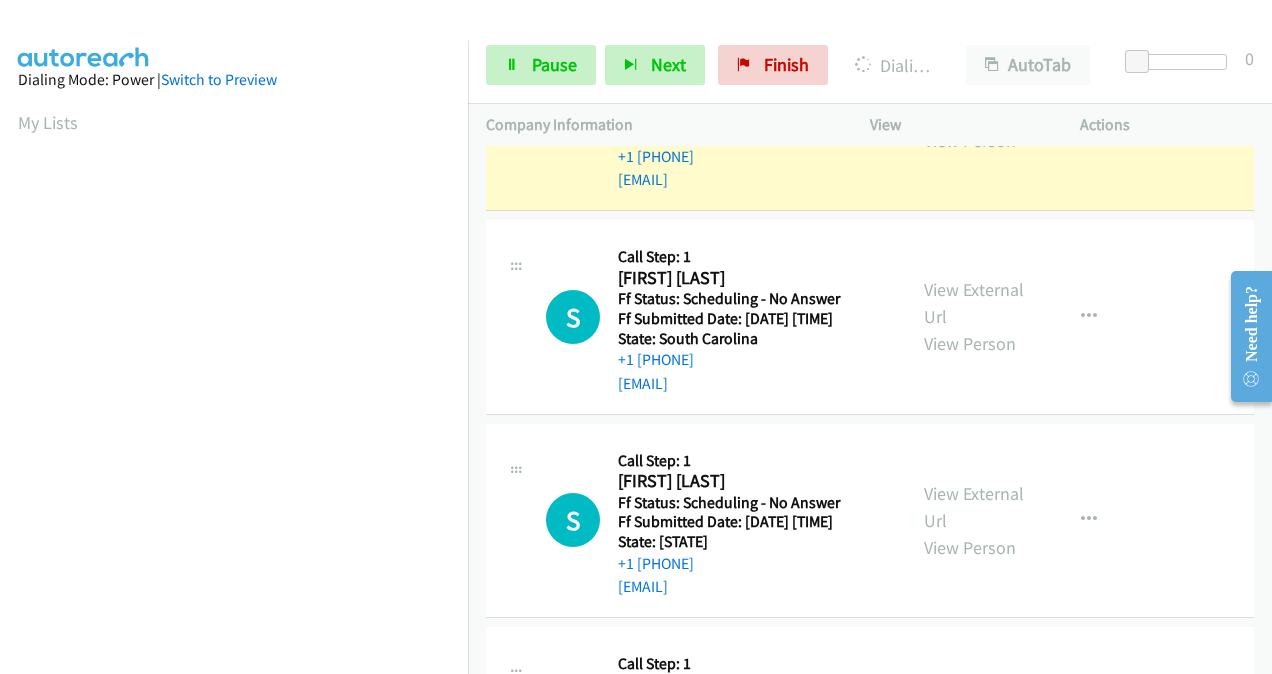 scroll, scrollTop: 200, scrollLeft: 0, axis: vertical 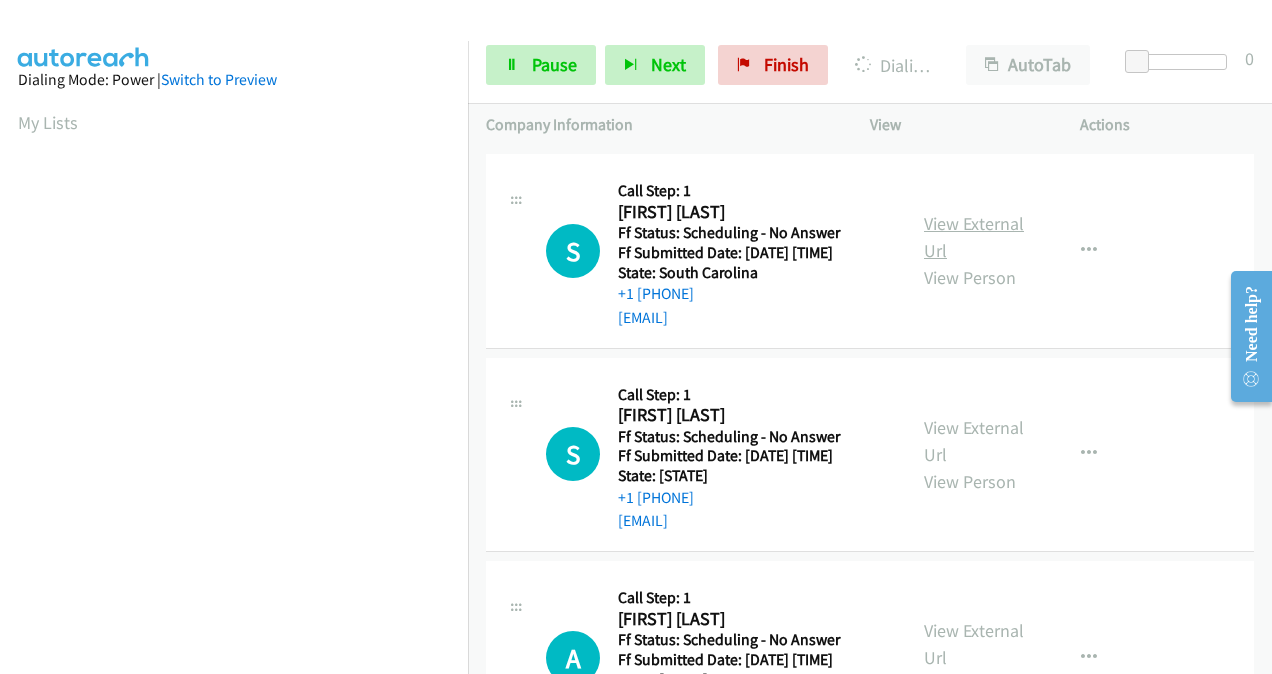 click on "View External Url" at bounding box center (974, 237) 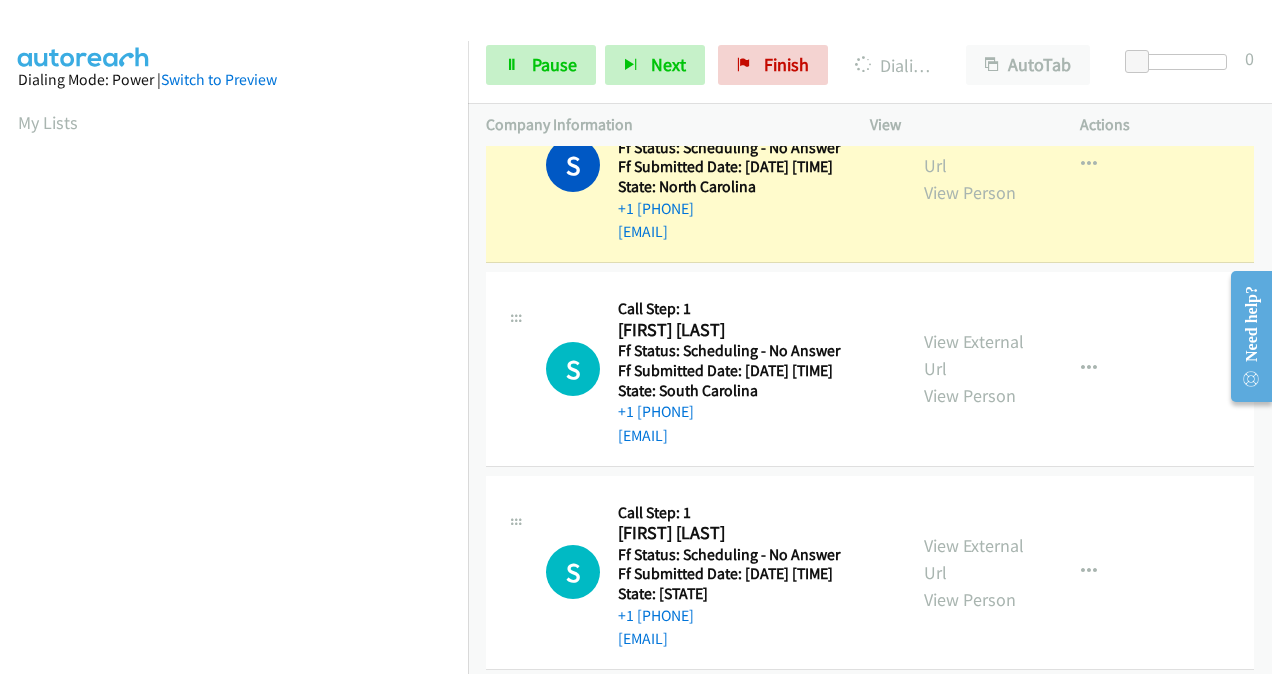 scroll, scrollTop: 0, scrollLeft: 0, axis: both 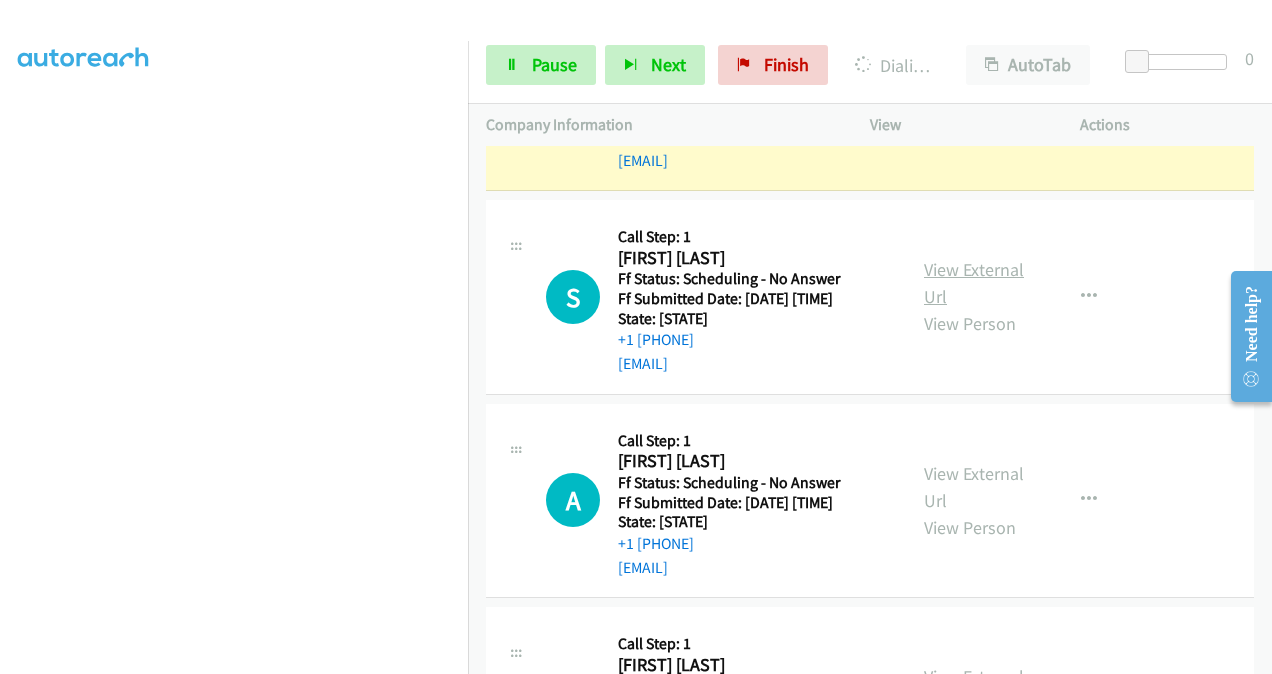 click on "View External Url" at bounding box center (974, 283) 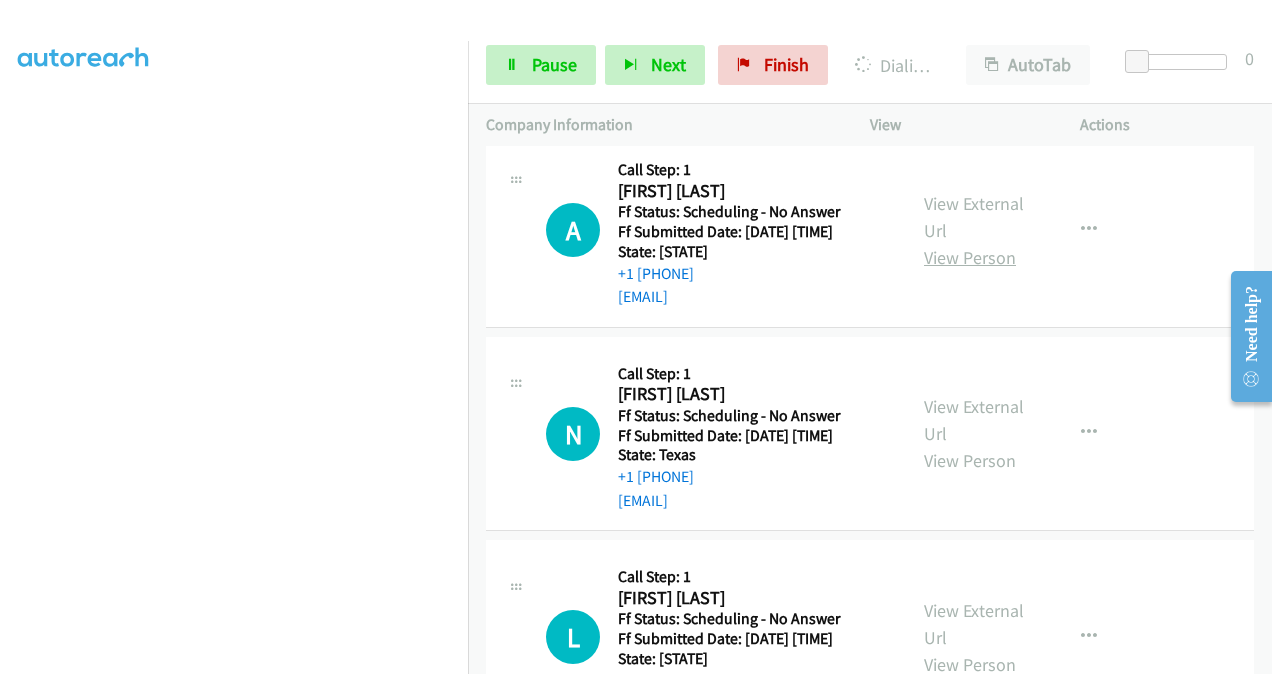scroll, scrollTop: 721, scrollLeft: 0, axis: vertical 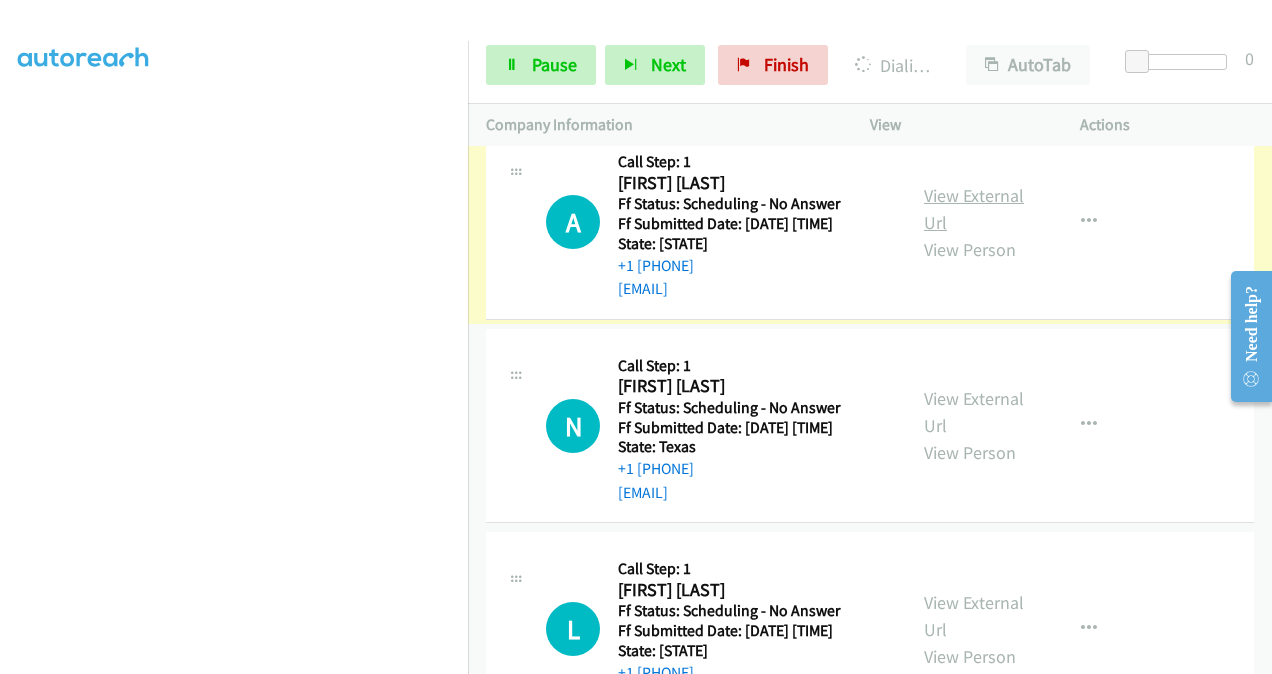 click on "View External Url" at bounding box center [974, 209] 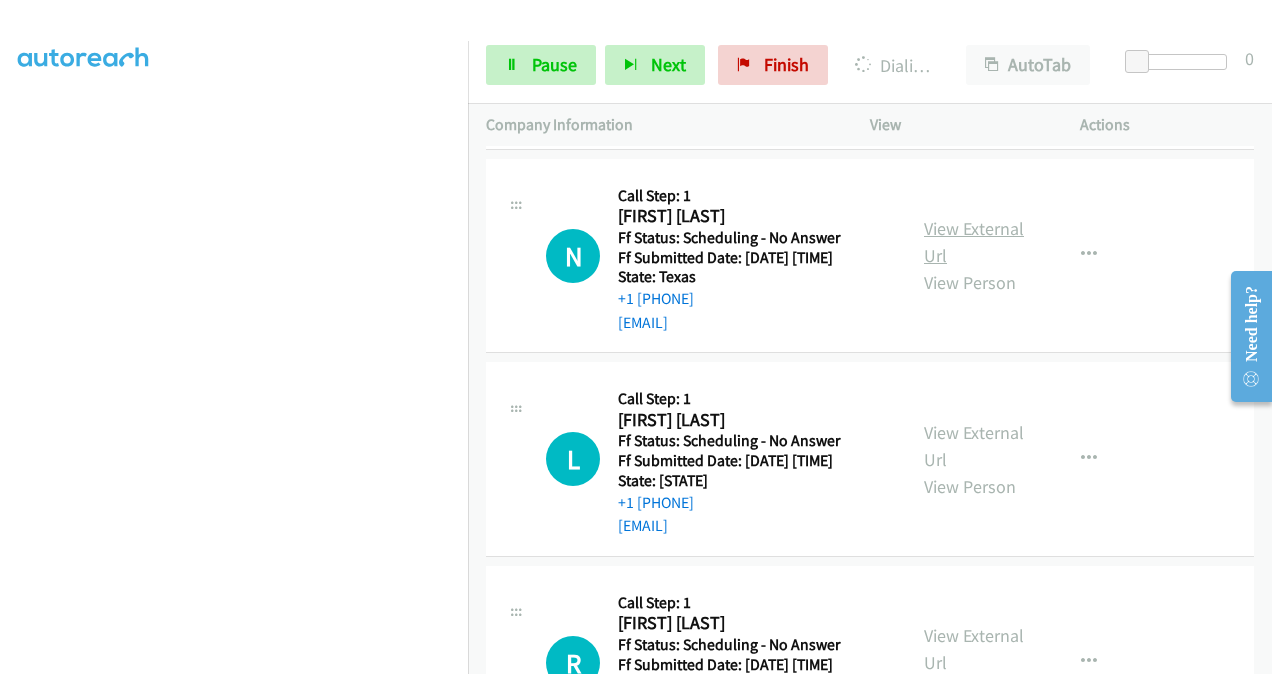 scroll, scrollTop: 921, scrollLeft: 0, axis: vertical 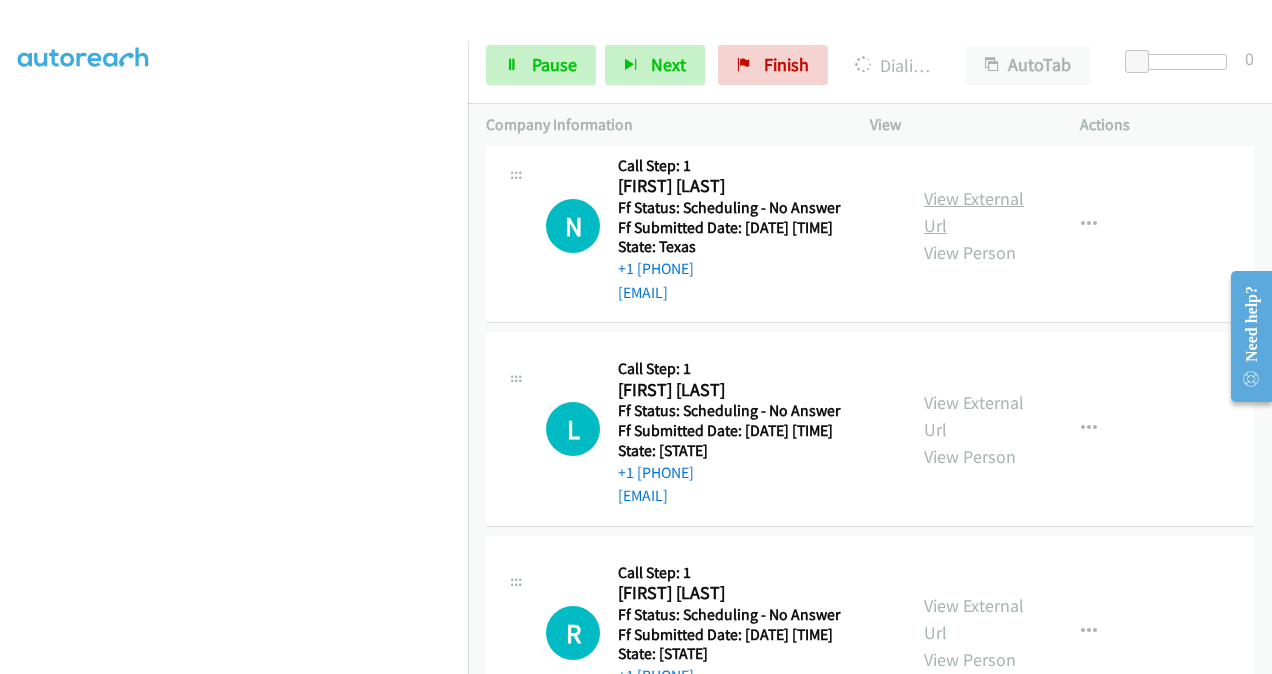click on "View External Url" at bounding box center [974, 212] 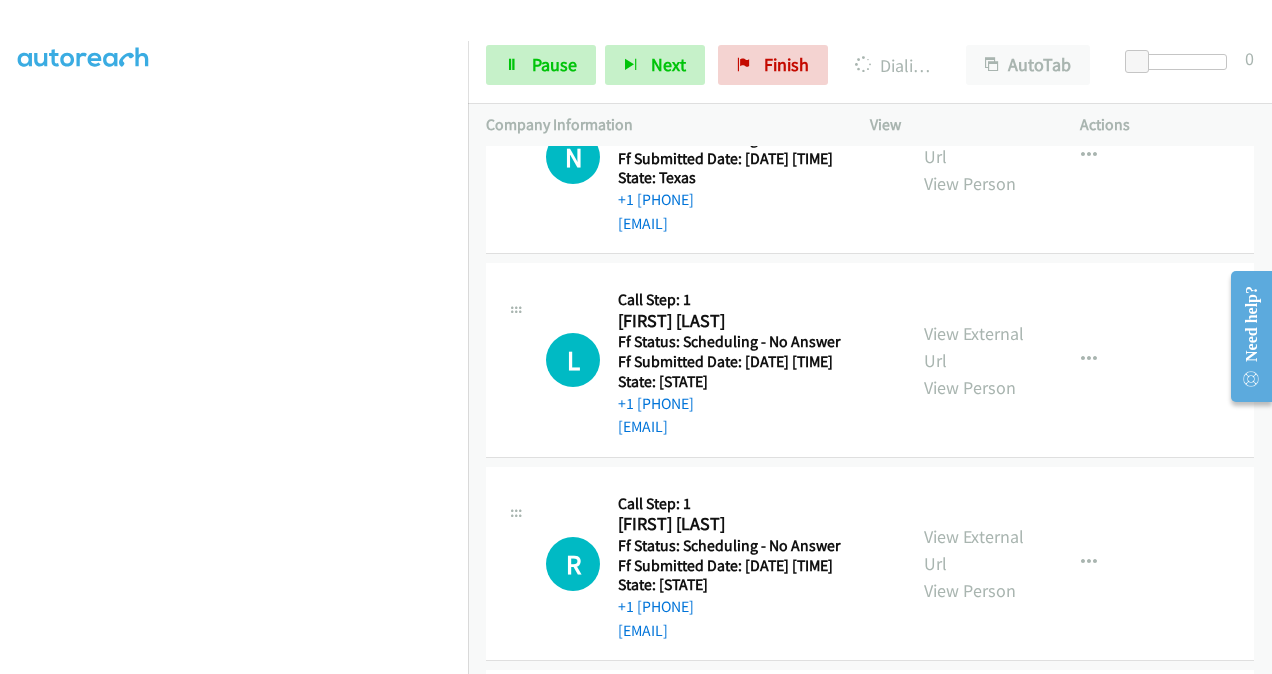 scroll, scrollTop: 1021, scrollLeft: 0, axis: vertical 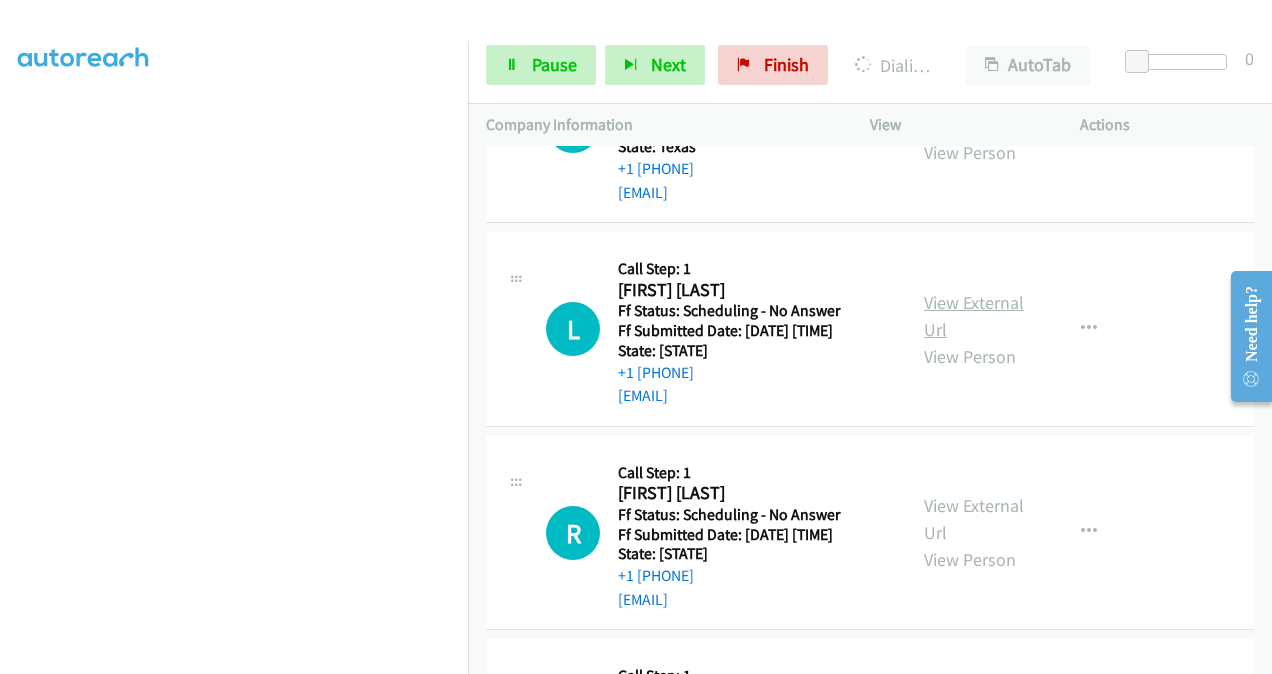 click on "View External Url" at bounding box center (974, 316) 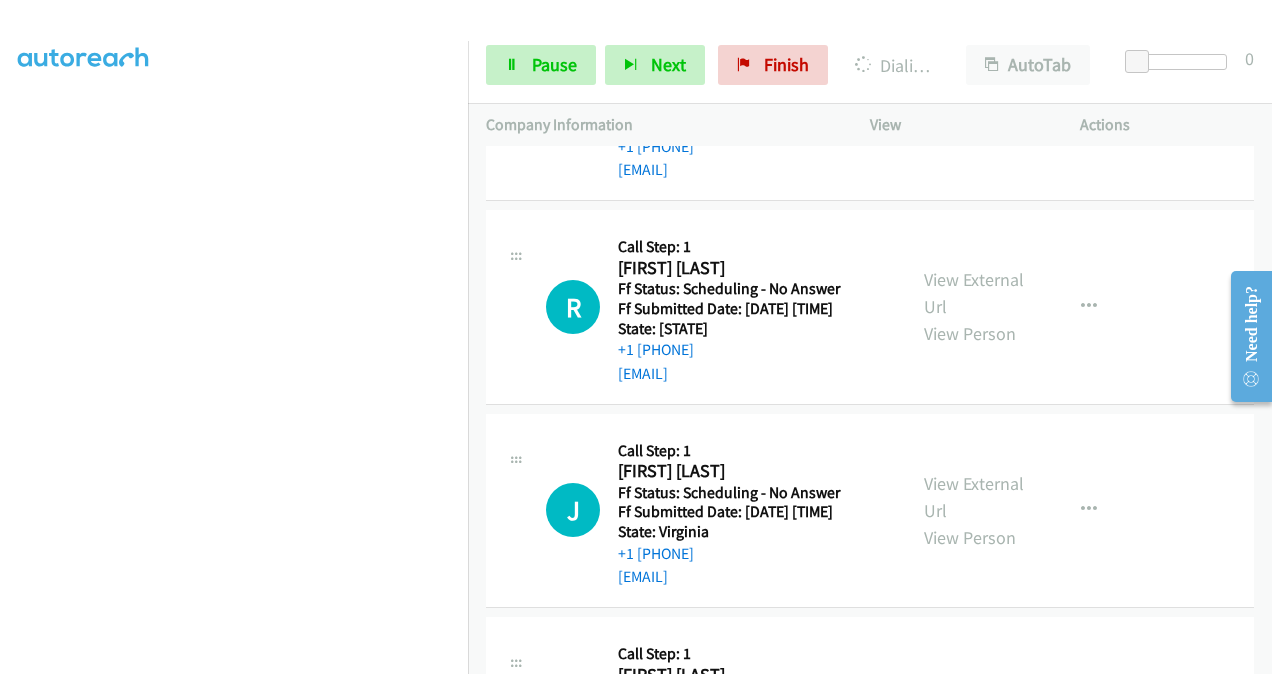 scroll, scrollTop: 1363, scrollLeft: 0, axis: vertical 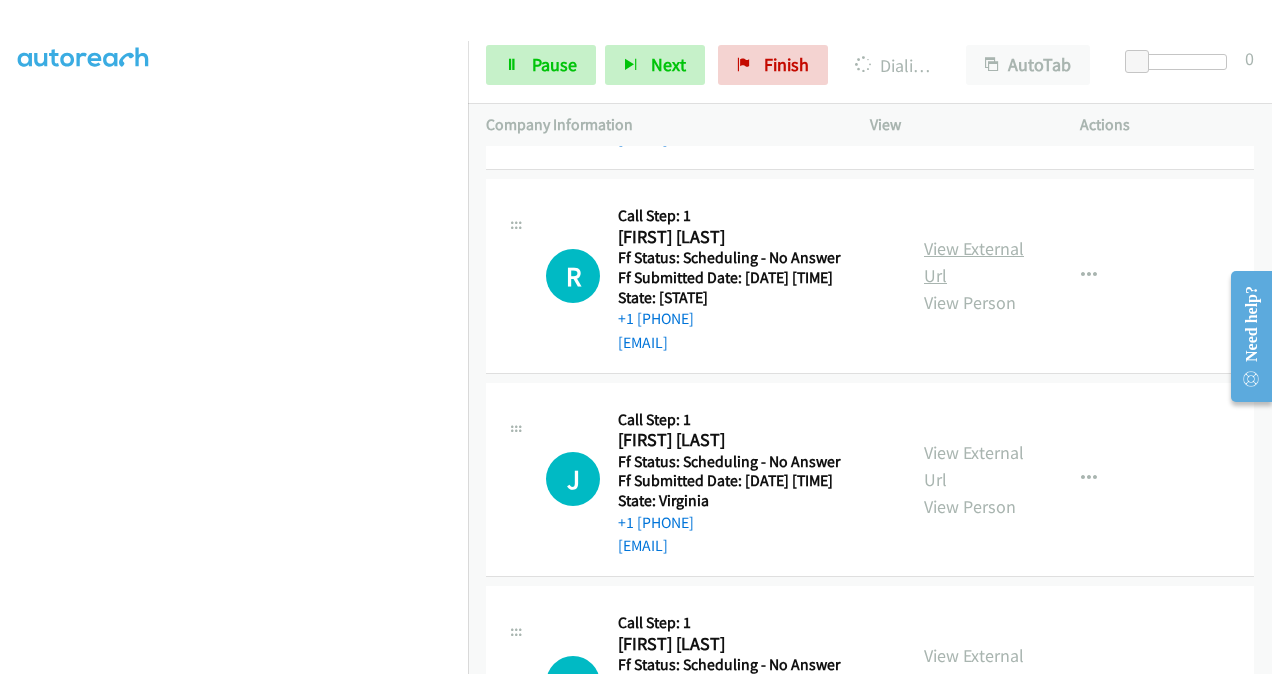 click on "View External Url" at bounding box center (974, 262) 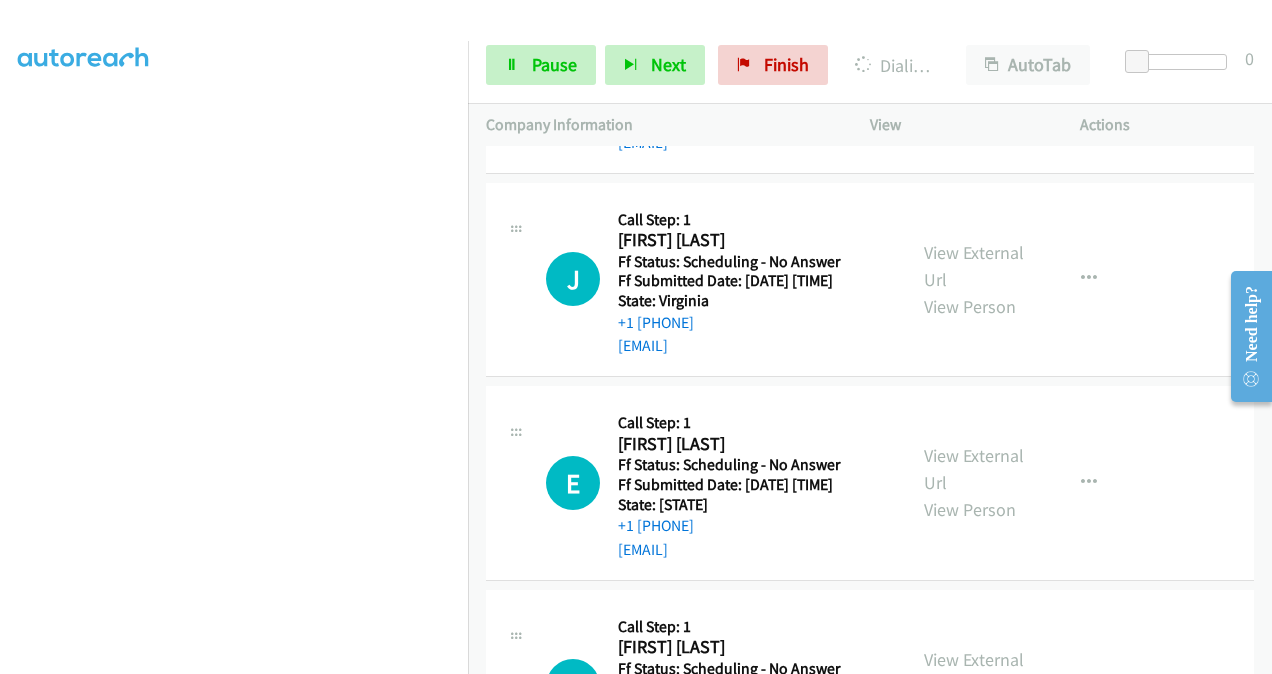 scroll, scrollTop: 1663, scrollLeft: 0, axis: vertical 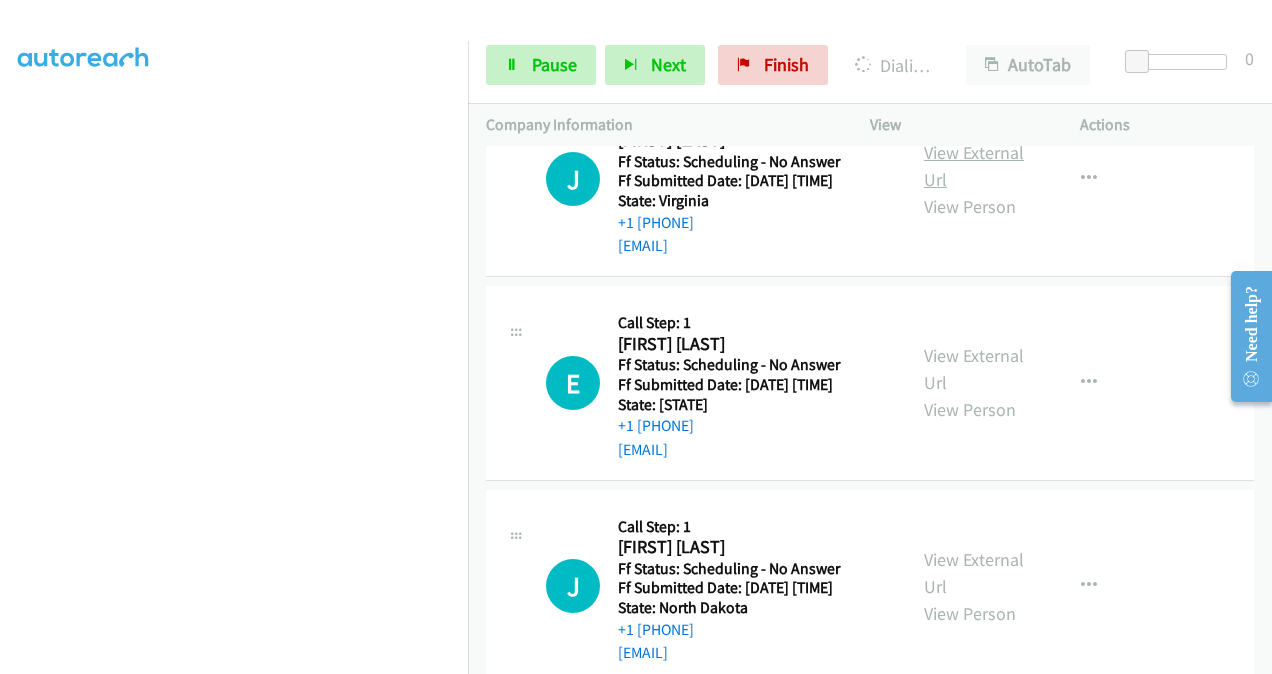click on "View External Url" at bounding box center [974, 166] 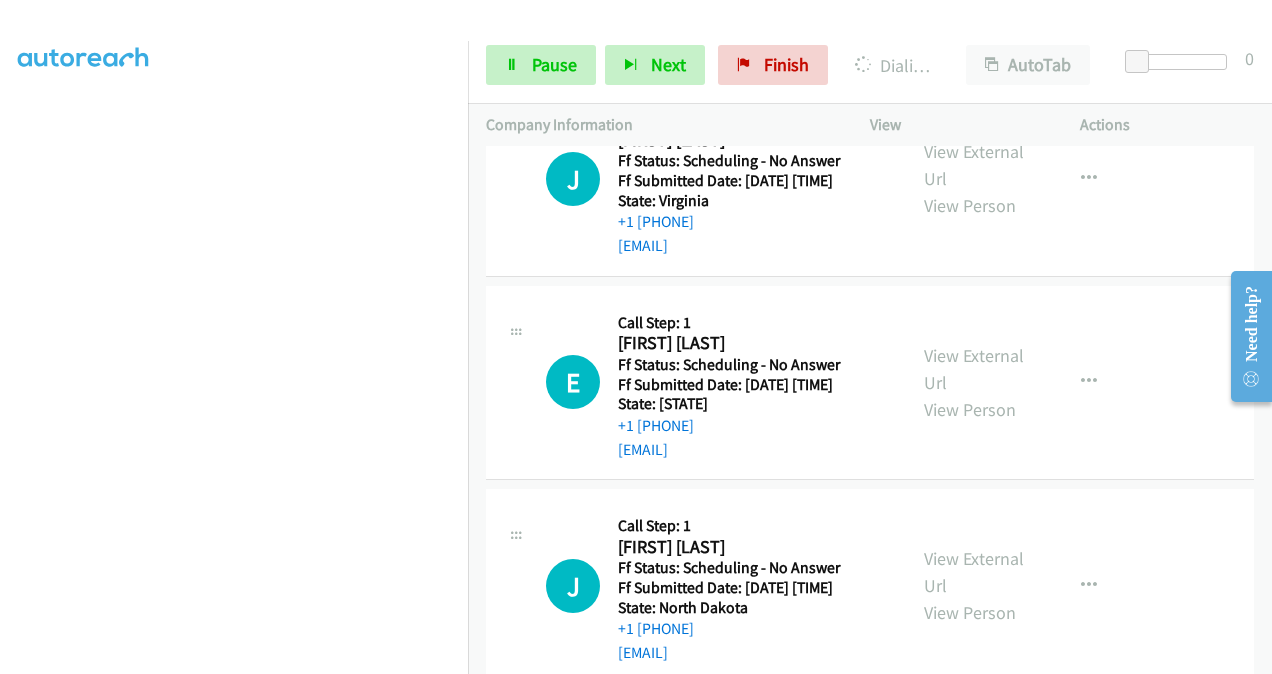 scroll, scrollTop: 1806, scrollLeft: 0, axis: vertical 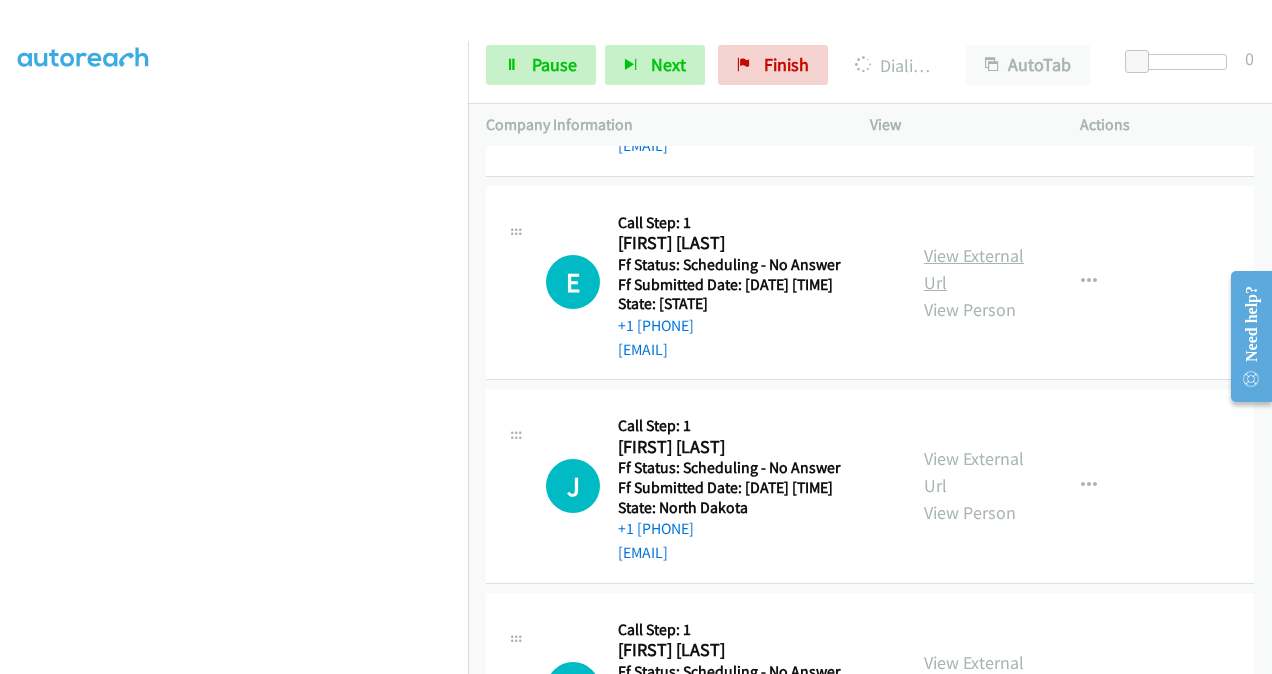click on "View External Url" at bounding box center [974, 269] 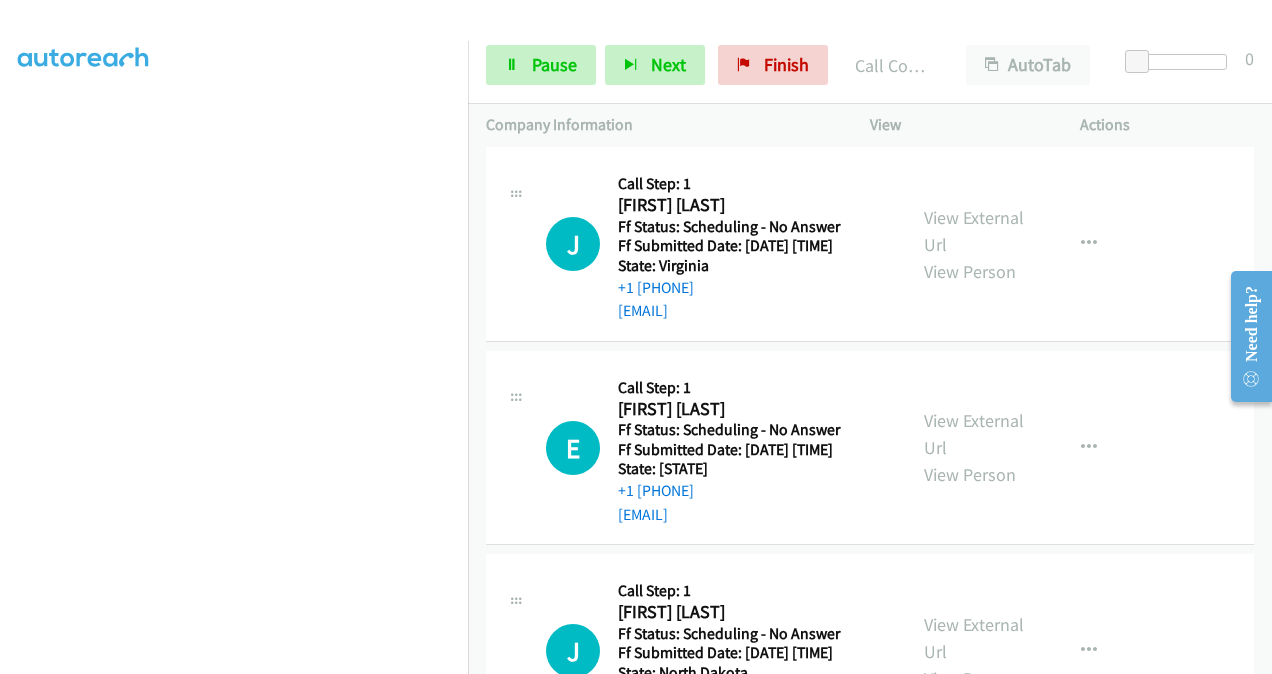 scroll, scrollTop: 1826, scrollLeft: 0, axis: vertical 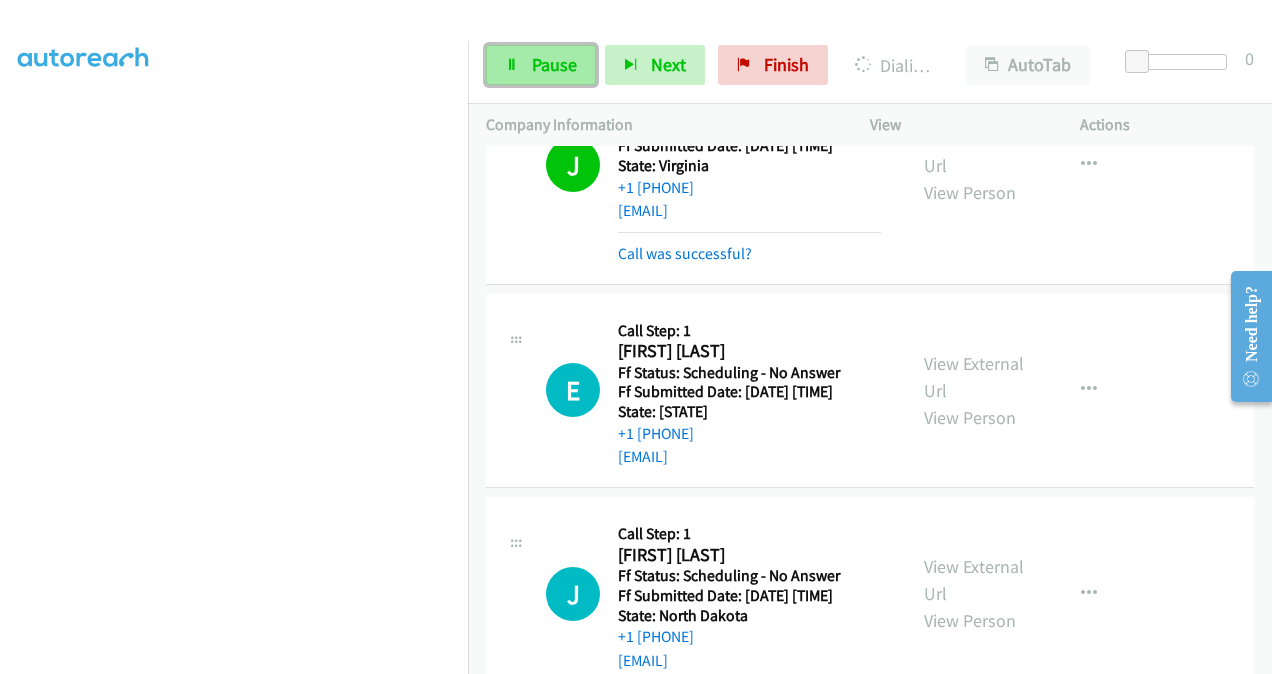 click on "Pause" at bounding box center (554, 64) 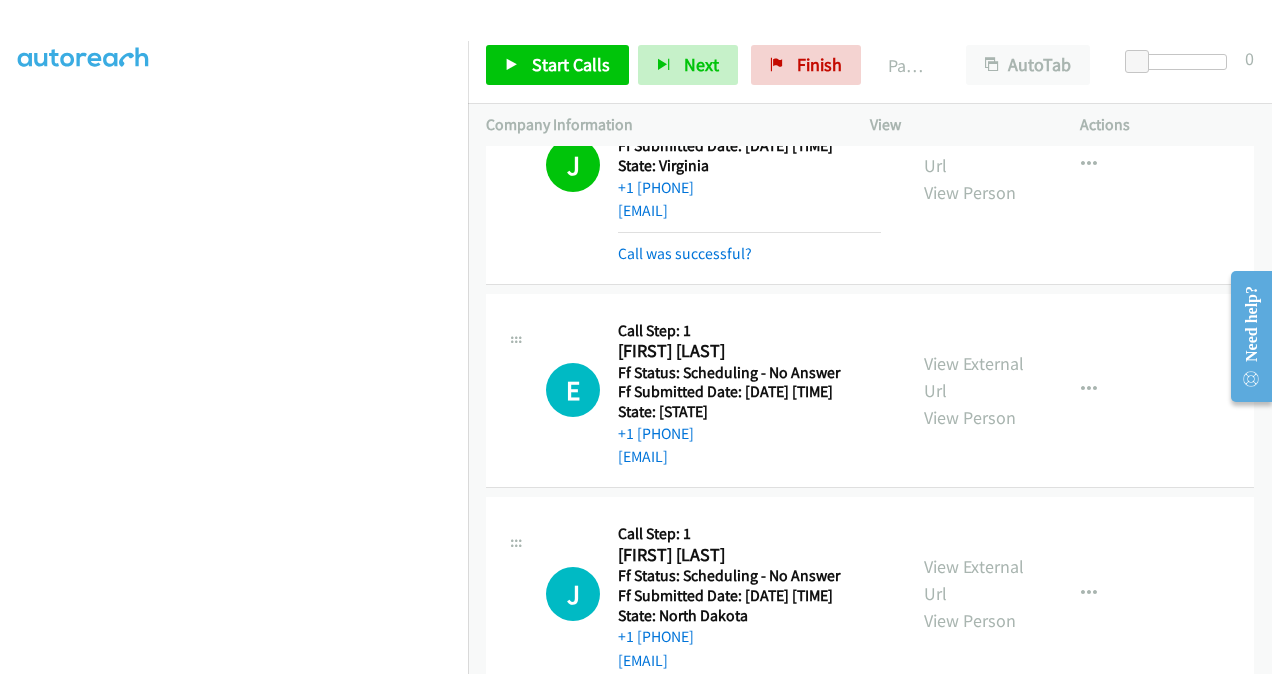 scroll, scrollTop: 248, scrollLeft: 0, axis: vertical 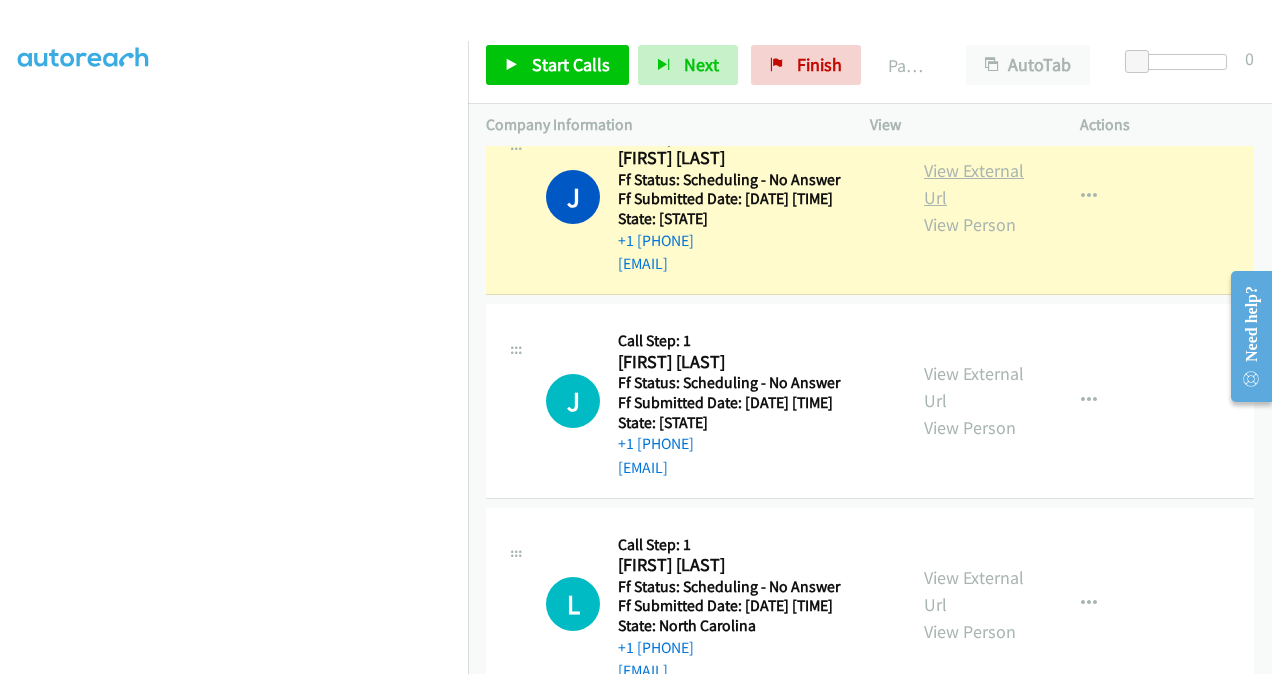 click on "View External Url" at bounding box center [974, 184] 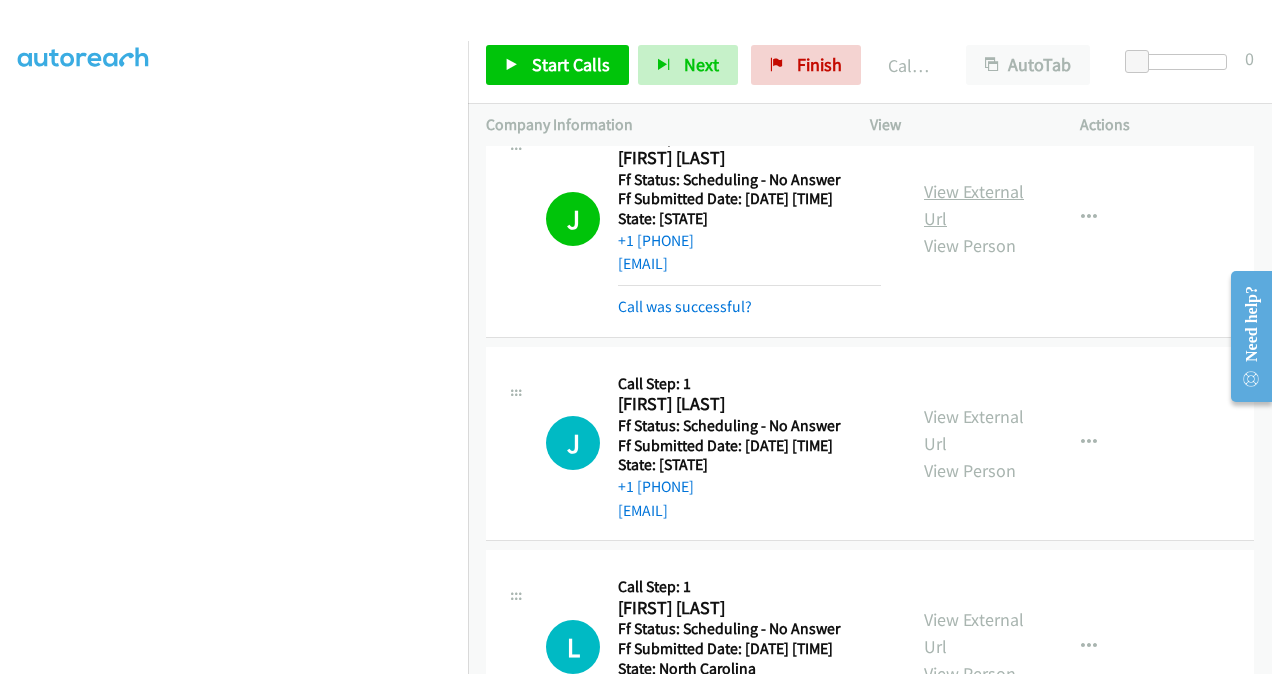 scroll, scrollTop: 448, scrollLeft: 0, axis: vertical 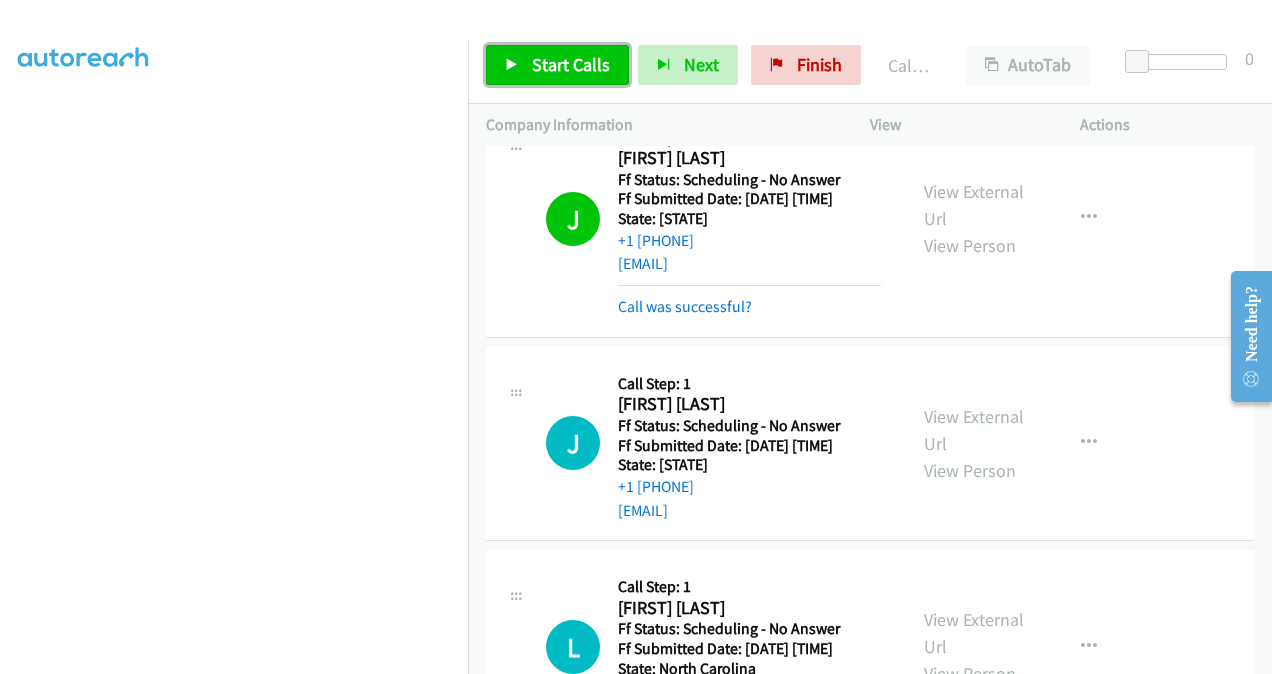 click on "Start Calls" at bounding box center [571, 64] 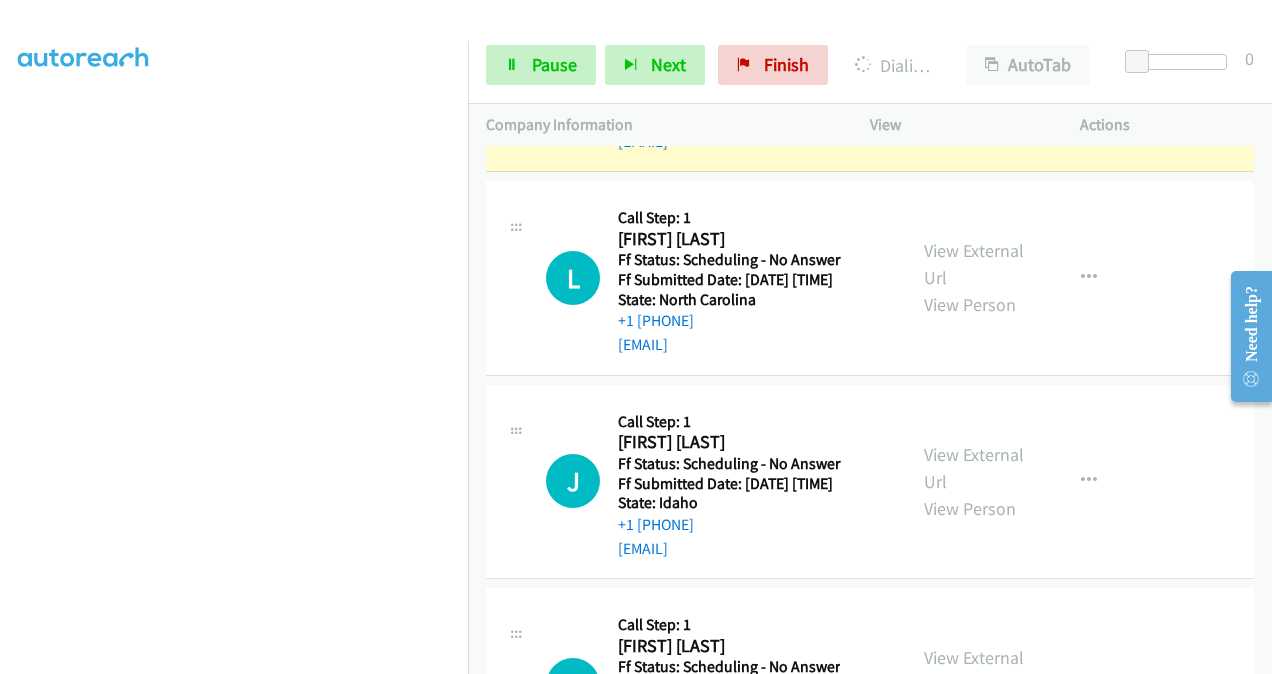 scroll, scrollTop: 2826, scrollLeft: 0, axis: vertical 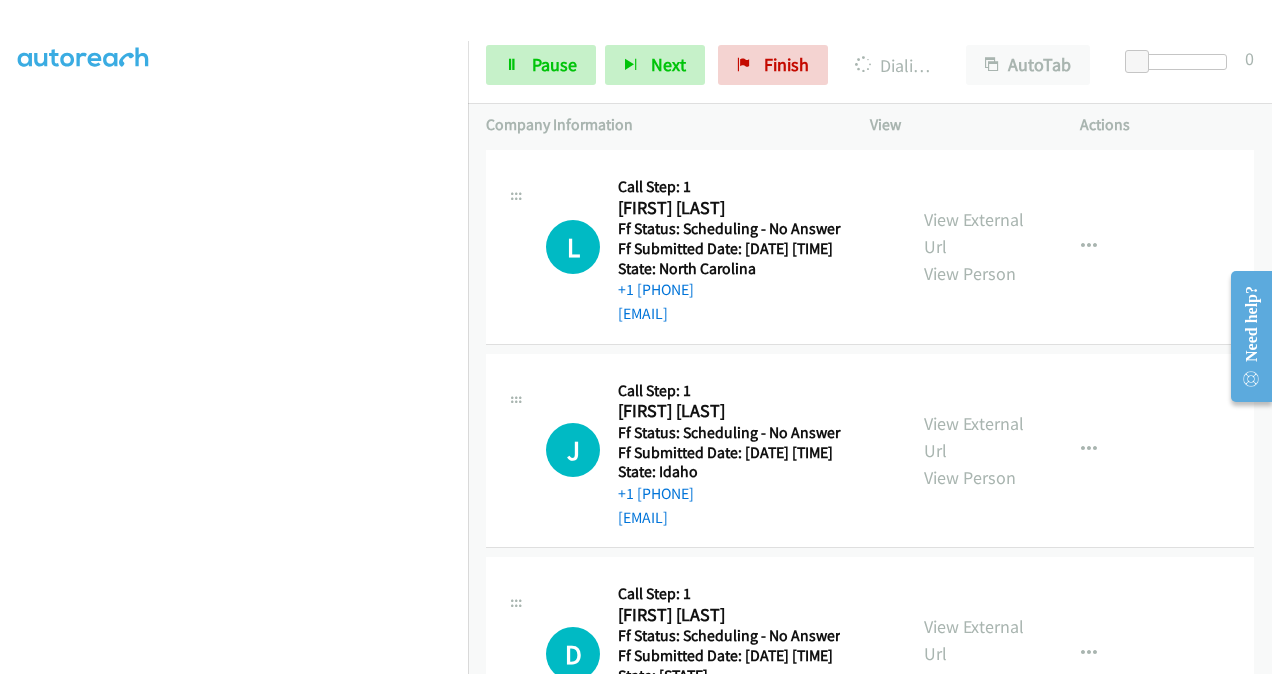 click on "View External Url" at bounding box center (974, 30) 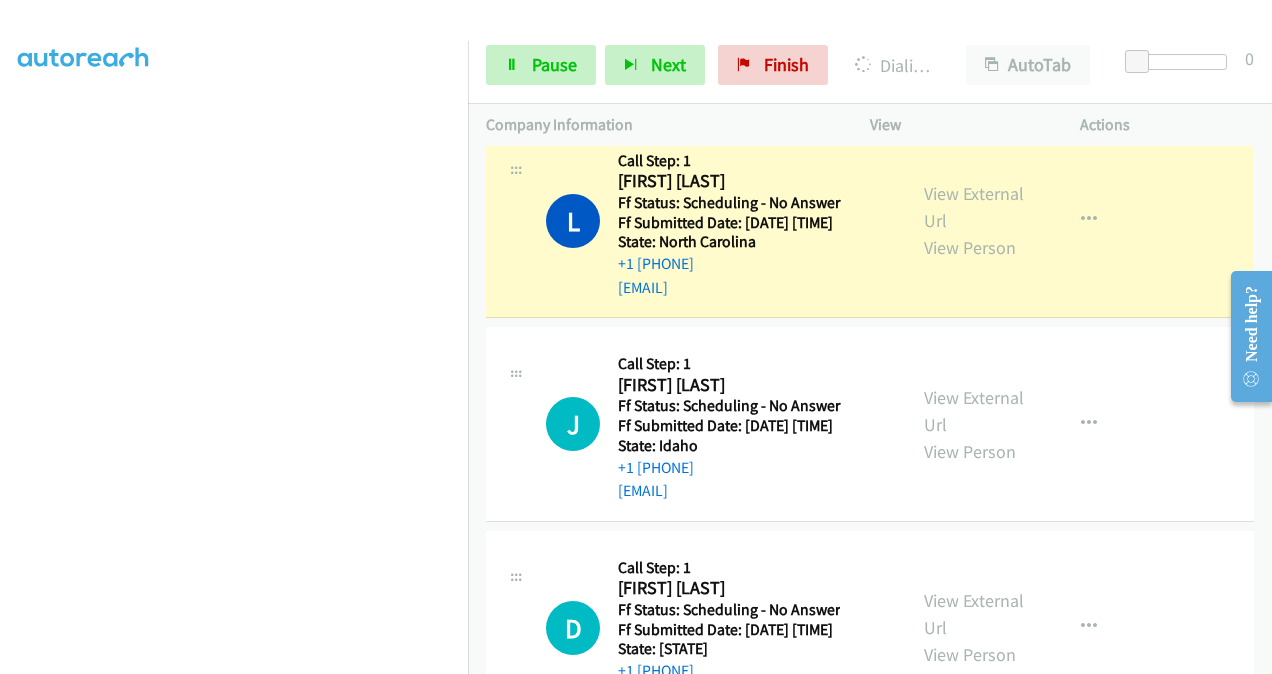 scroll, scrollTop: 2926, scrollLeft: 0, axis: vertical 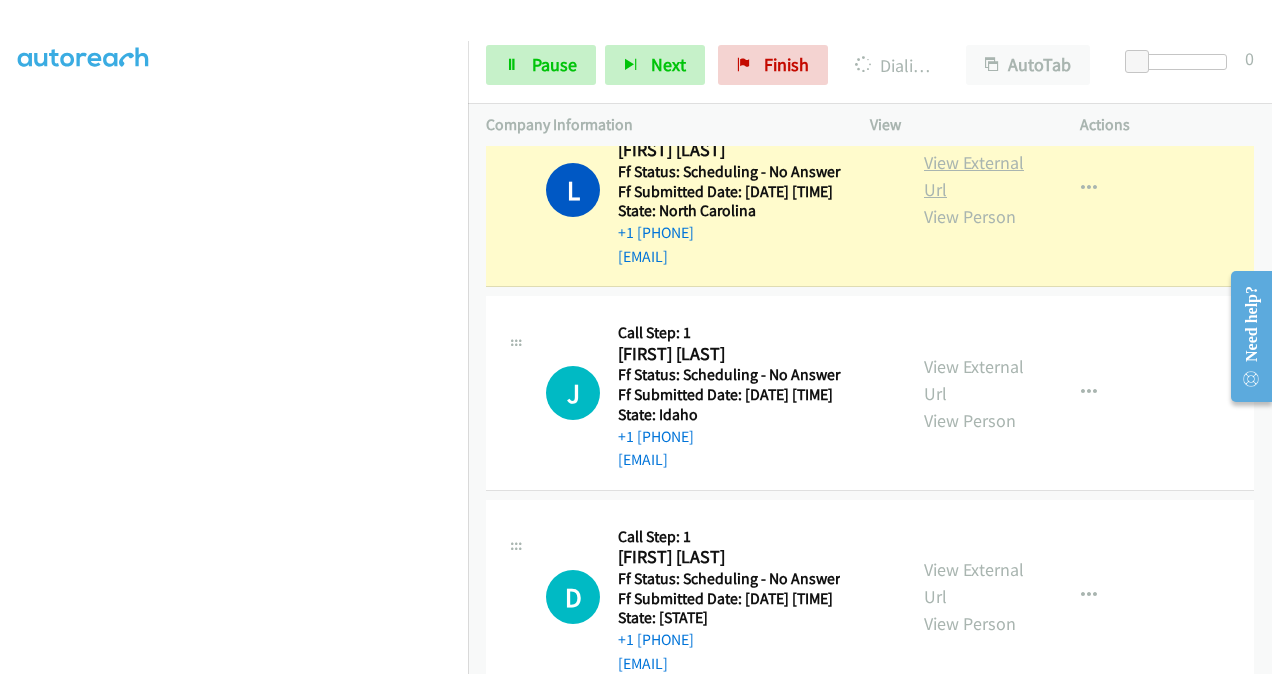 click on "View External Url" at bounding box center [974, 176] 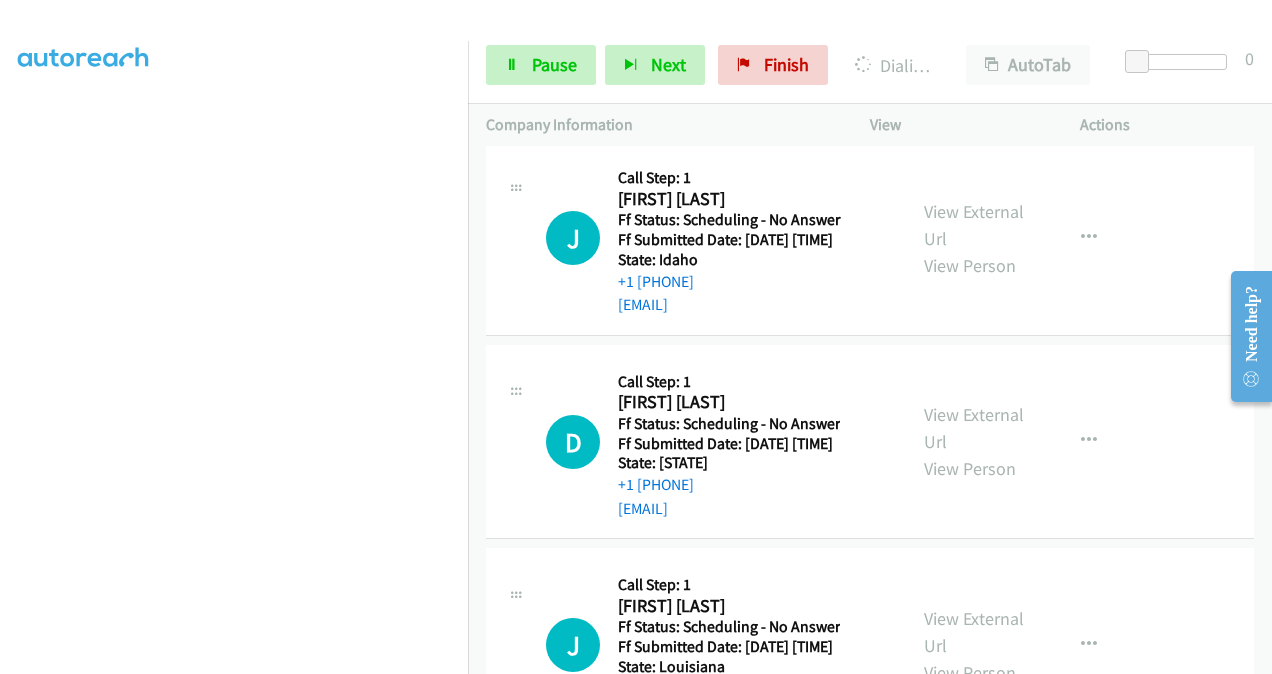 scroll, scrollTop: 3126, scrollLeft: 0, axis: vertical 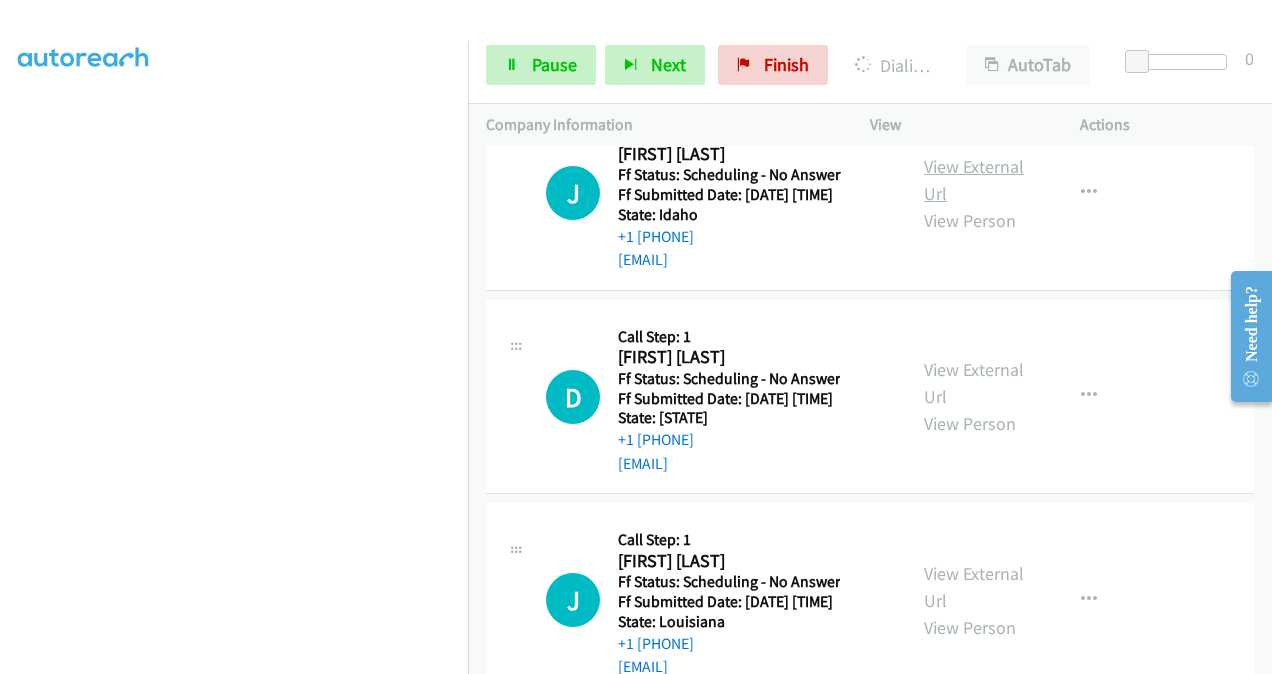 click on "View External Url" at bounding box center [974, 180] 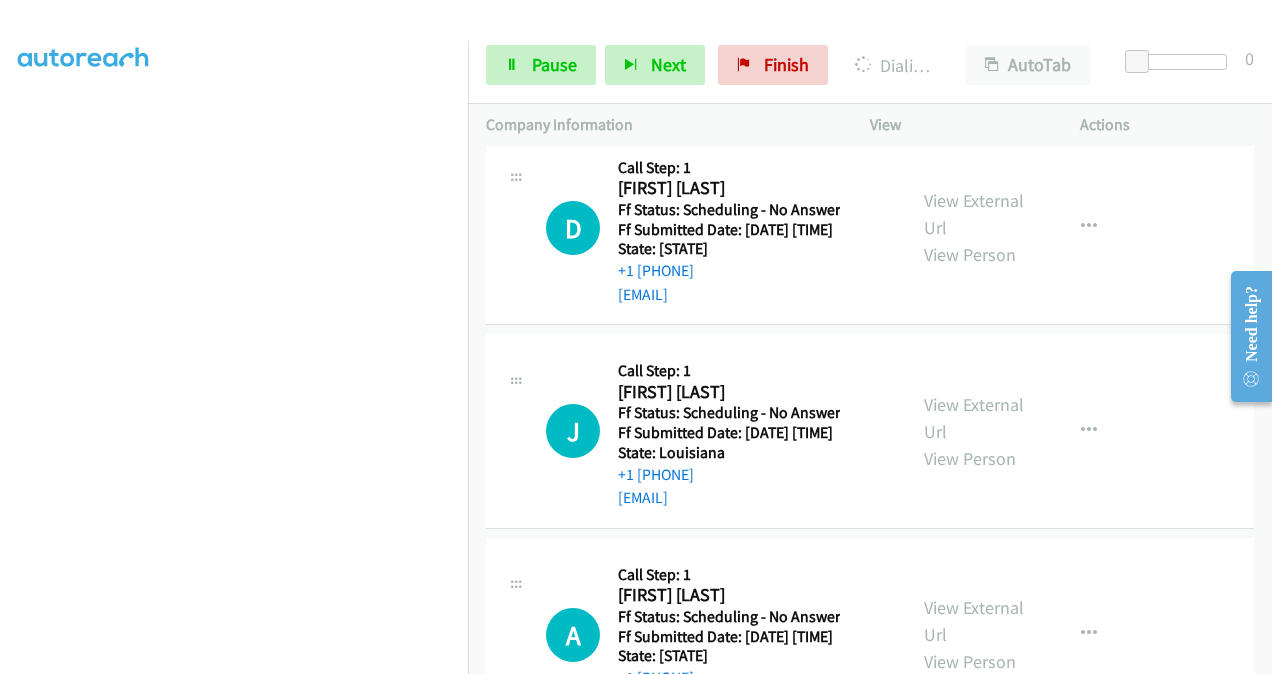scroll, scrollTop: 3326, scrollLeft: 0, axis: vertical 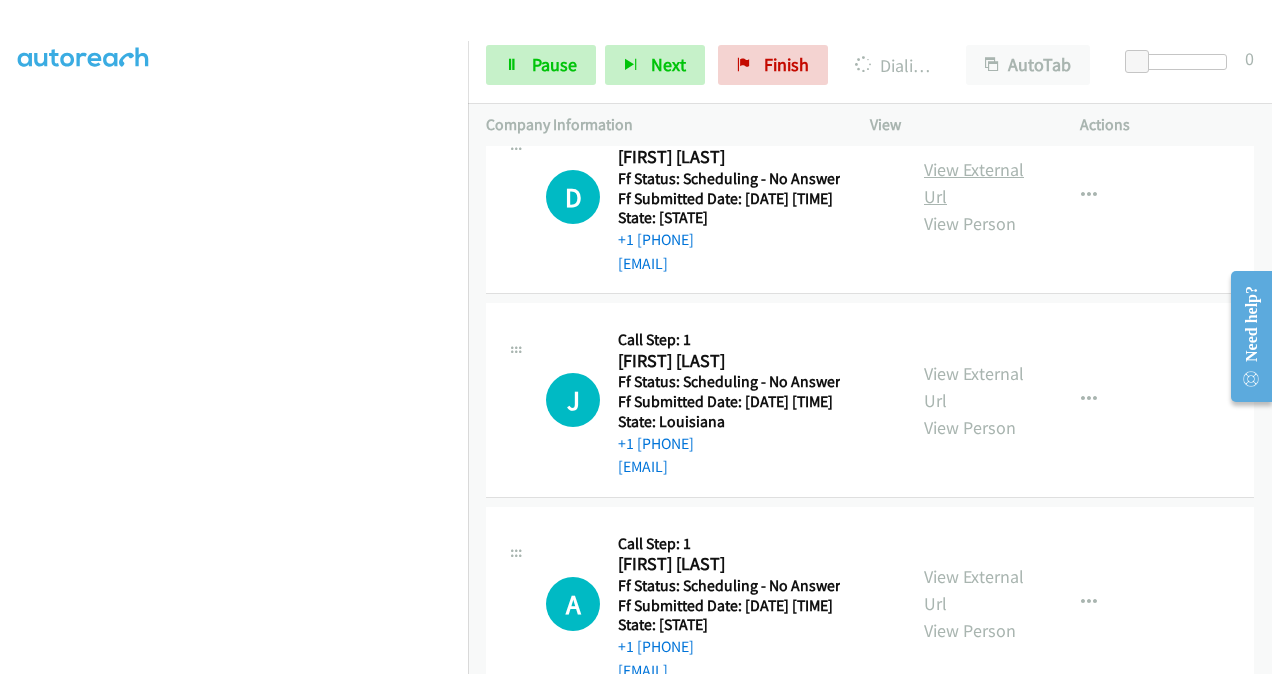 click on "View External Url" at bounding box center [974, 183] 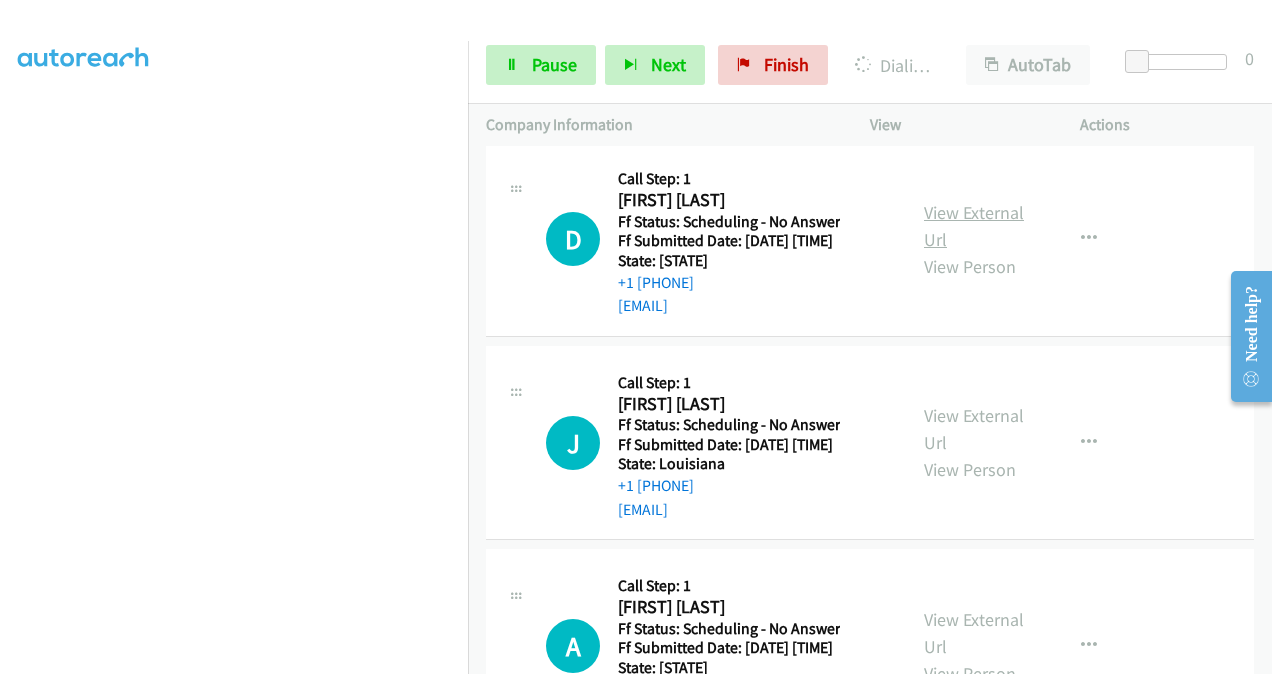 scroll, scrollTop: 3368, scrollLeft: 0, axis: vertical 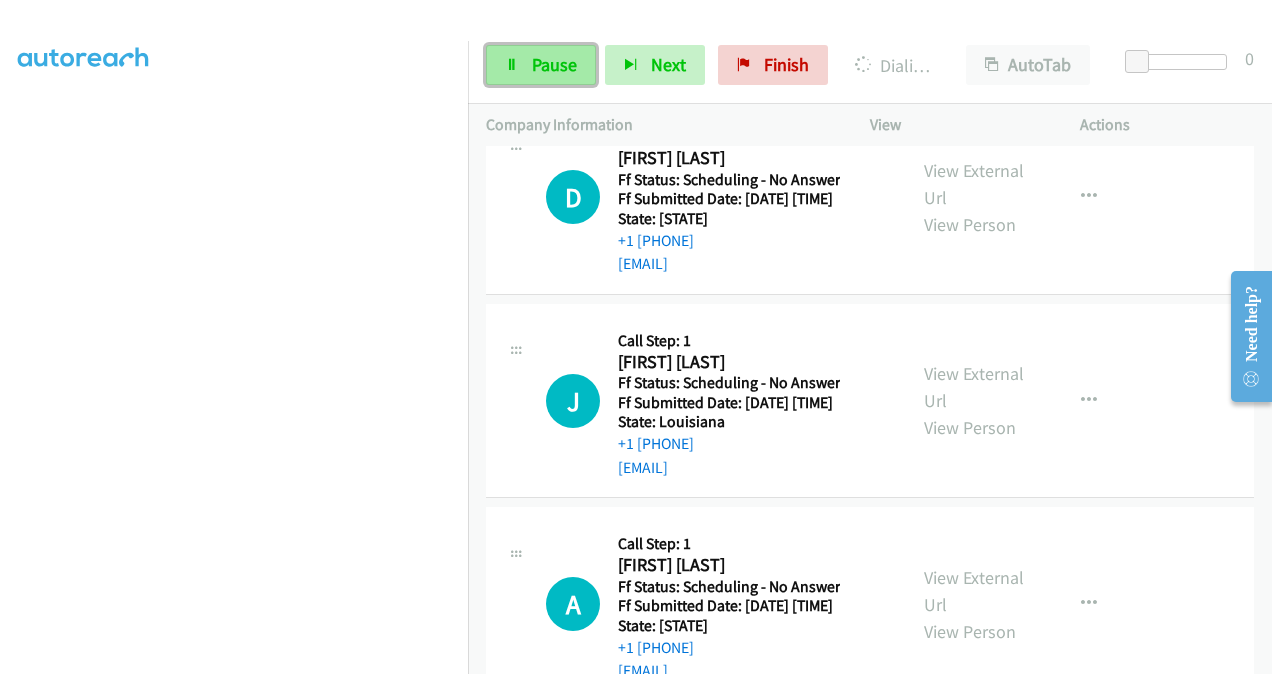 click on "Pause" at bounding box center [554, 64] 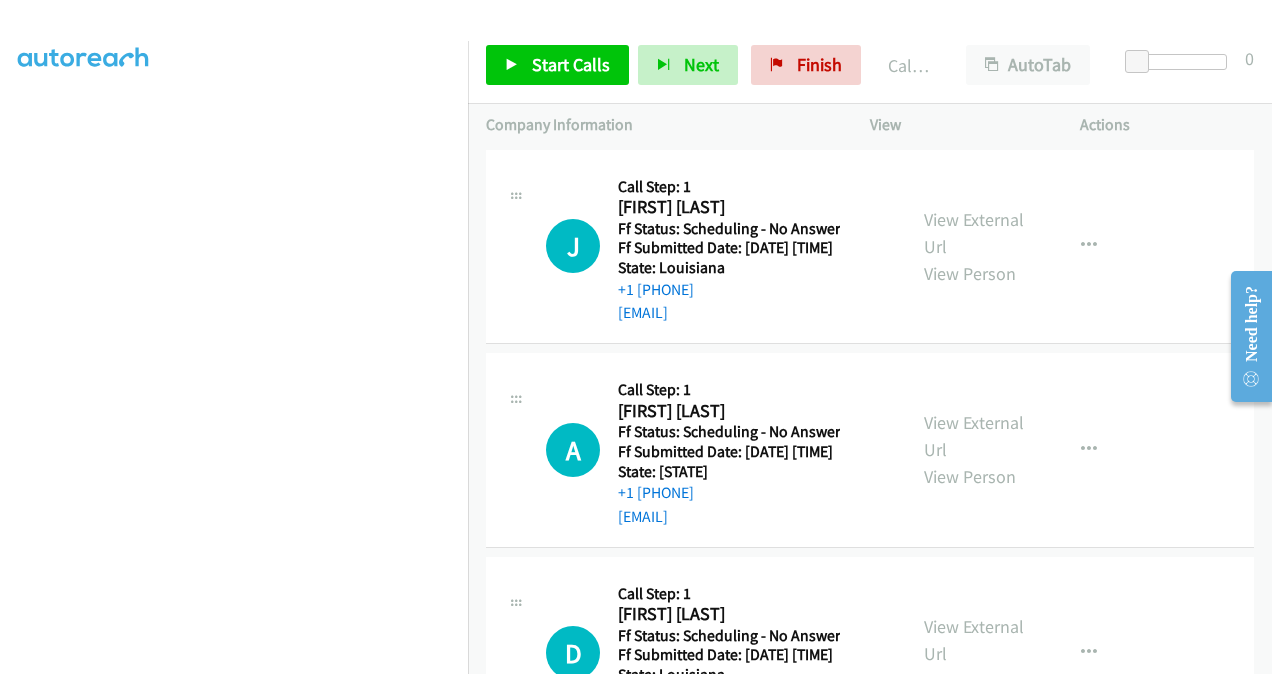 scroll, scrollTop: 3568, scrollLeft: 0, axis: vertical 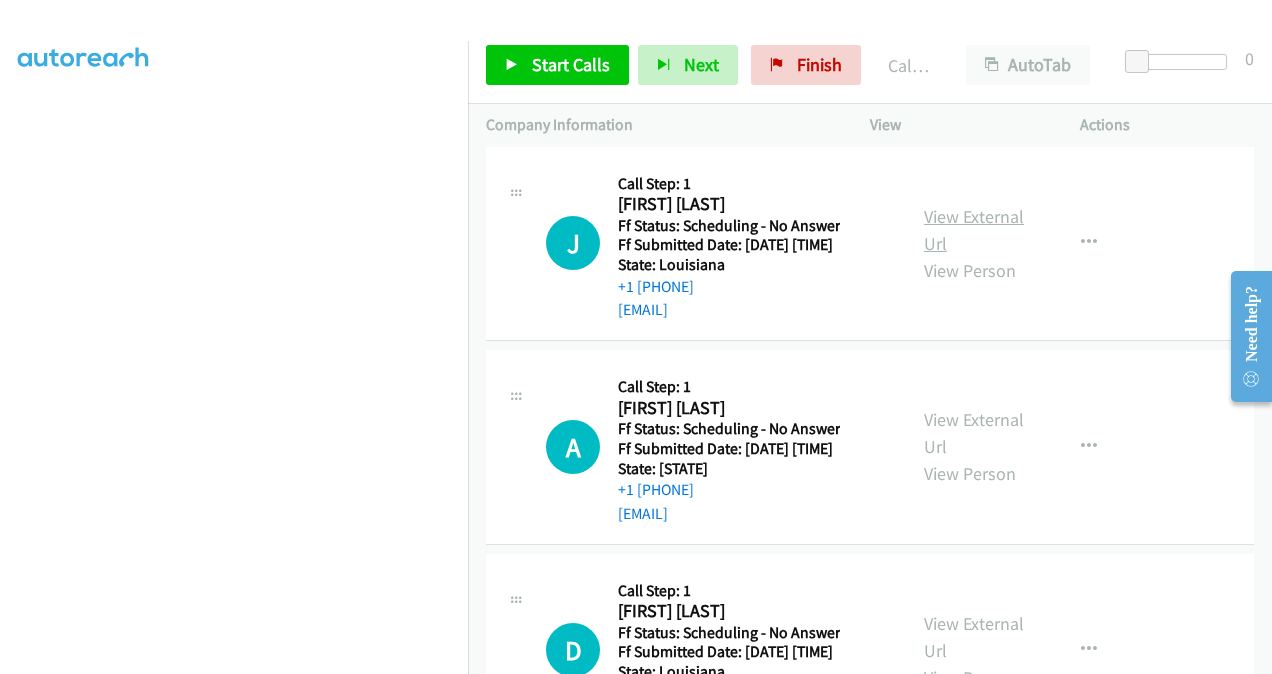 click on "View External Url" at bounding box center [974, 230] 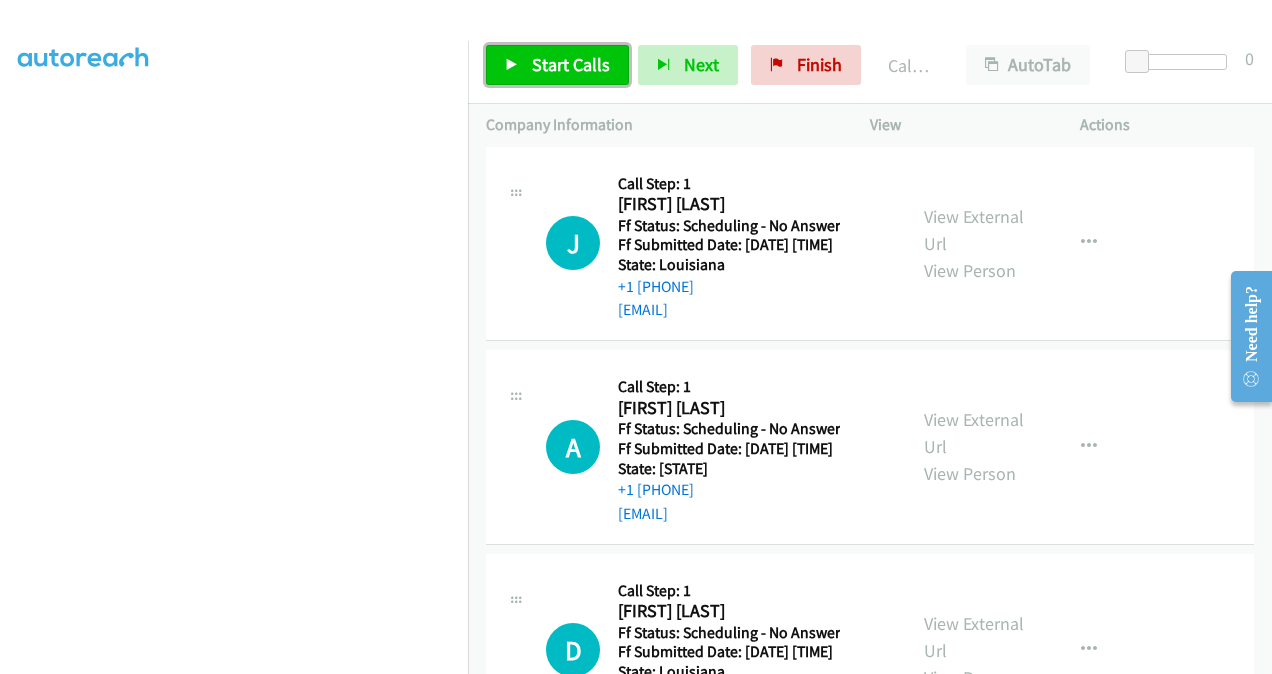 click on "Start Calls" at bounding box center (571, 64) 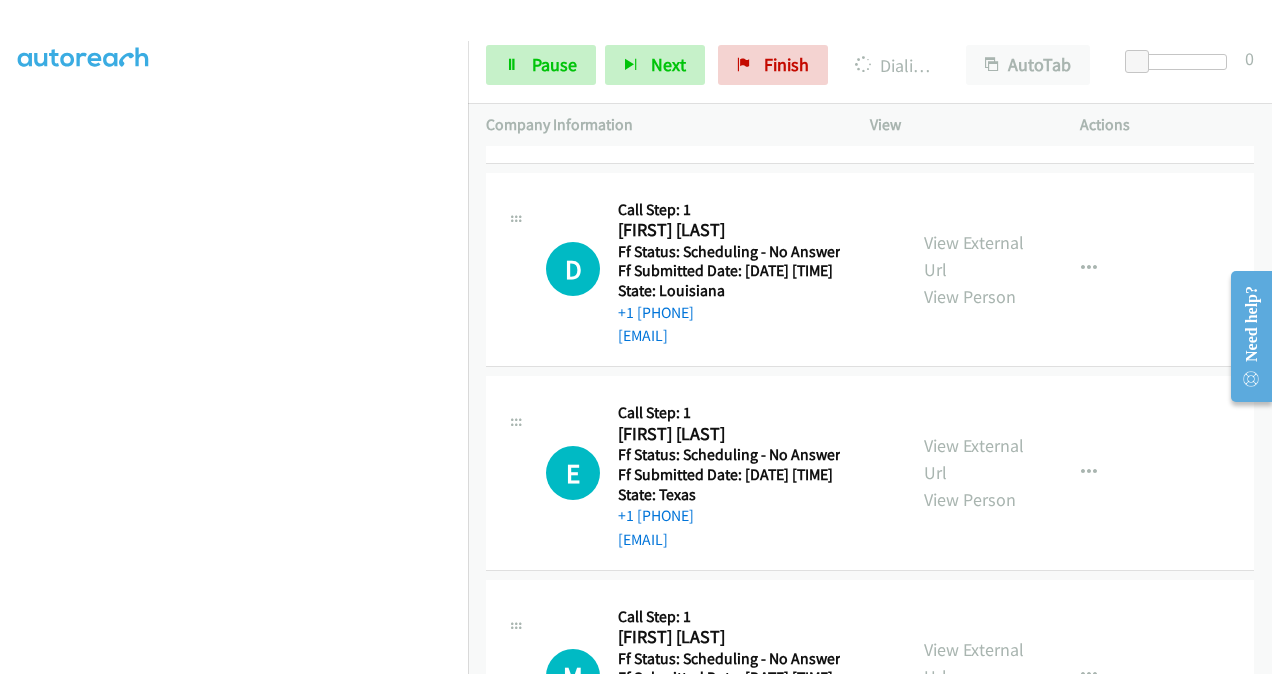 scroll, scrollTop: 3968, scrollLeft: 0, axis: vertical 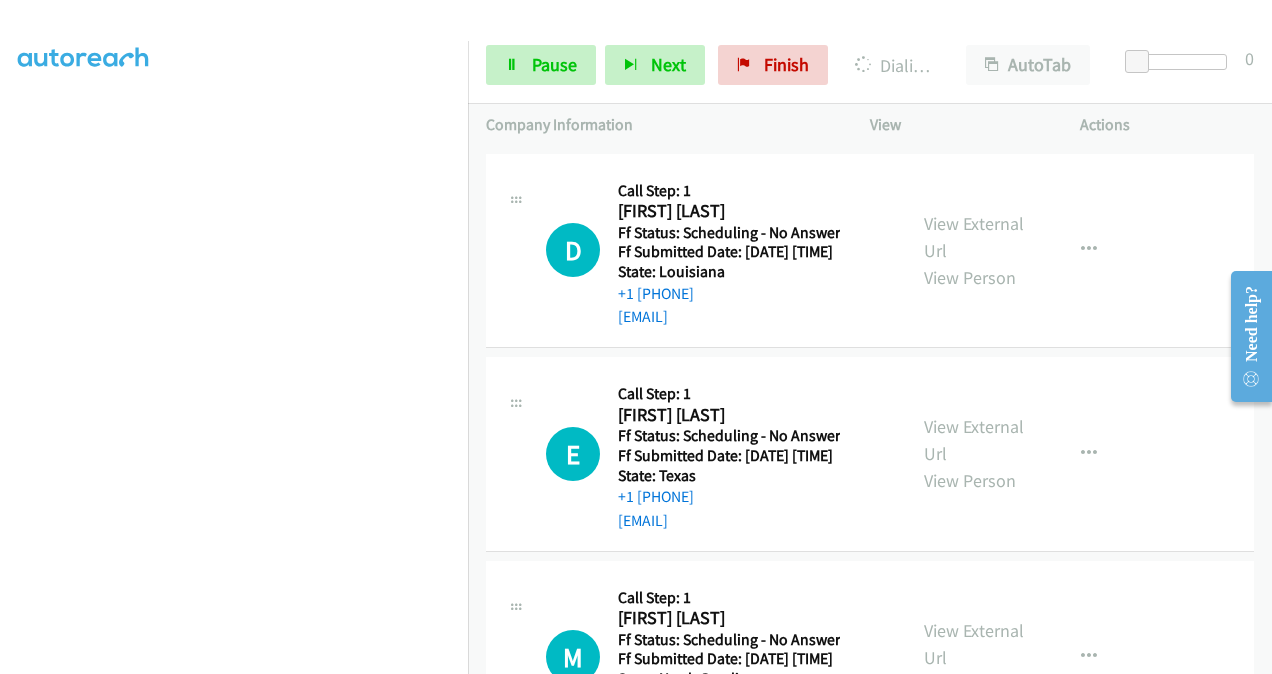 click on "View External Url" at bounding box center (974, 33) 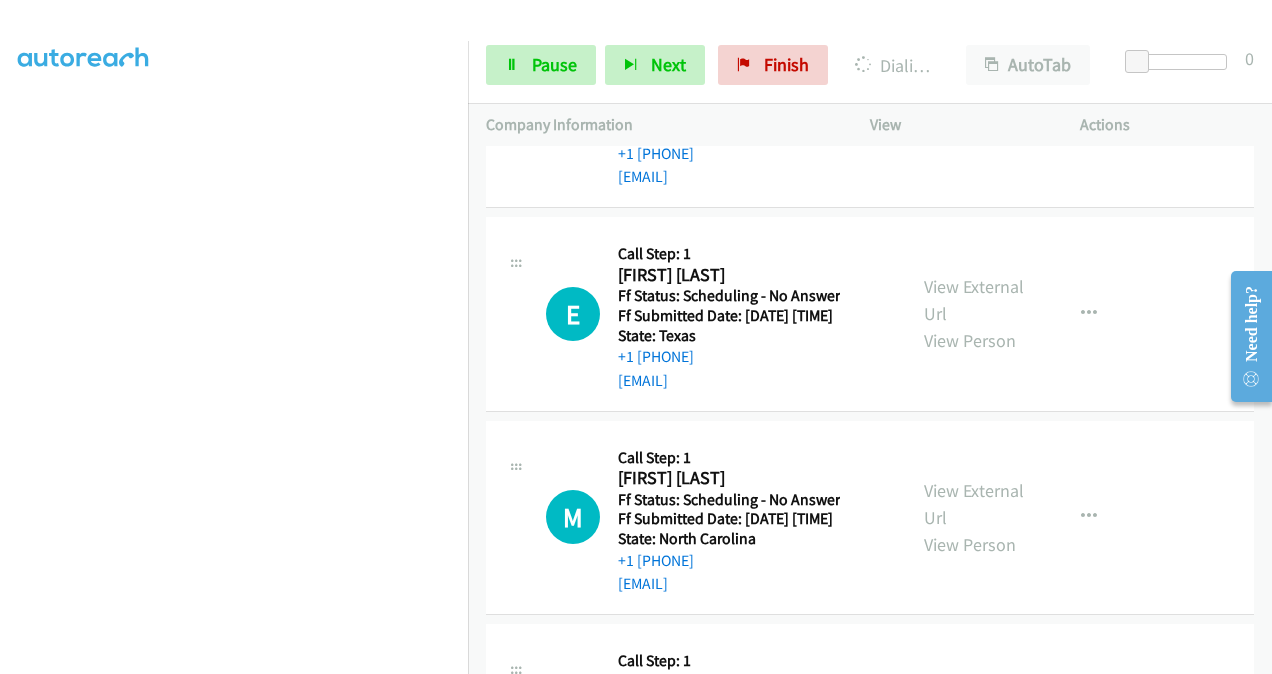scroll, scrollTop: 4168, scrollLeft: 0, axis: vertical 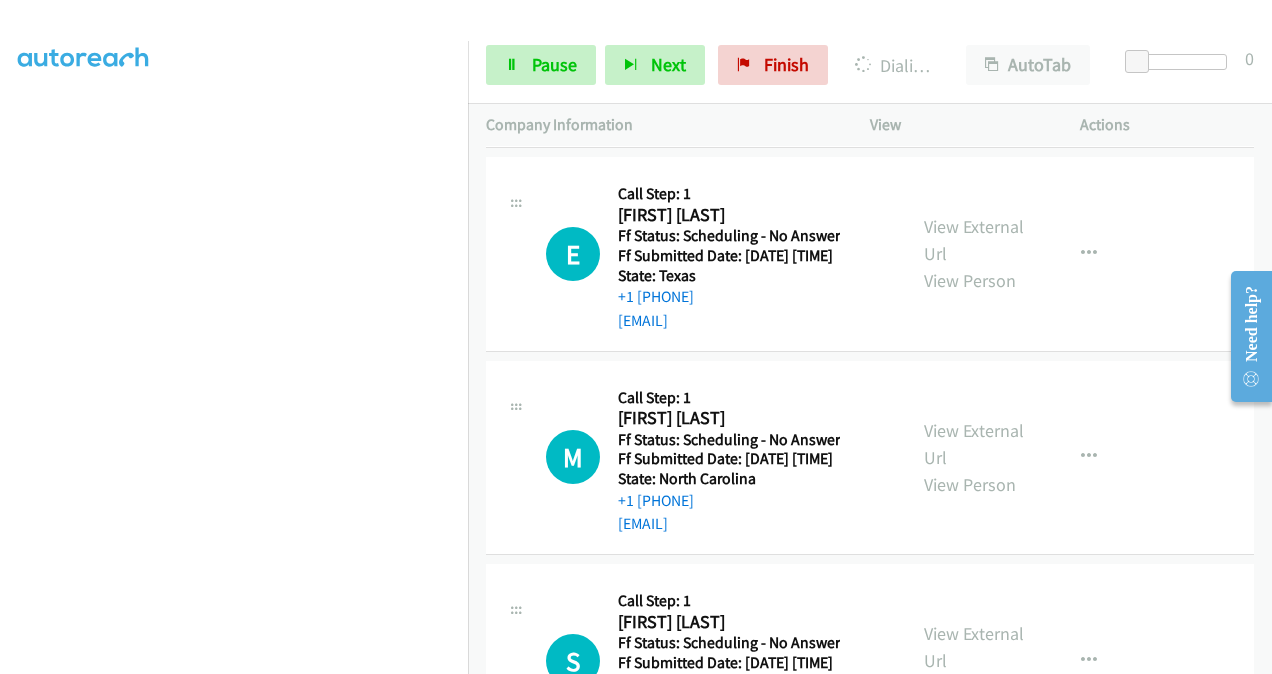 click on "View External Url" at bounding box center [974, 37] 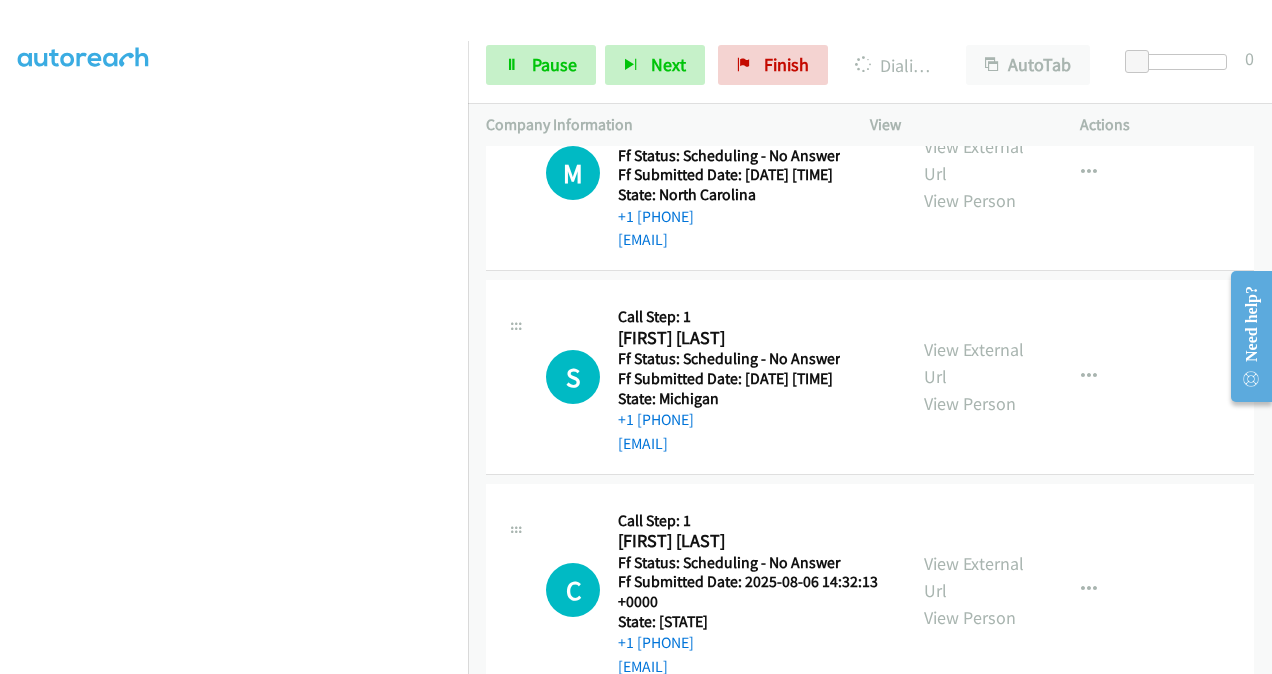 scroll, scrollTop: 4468, scrollLeft: 0, axis: vertical 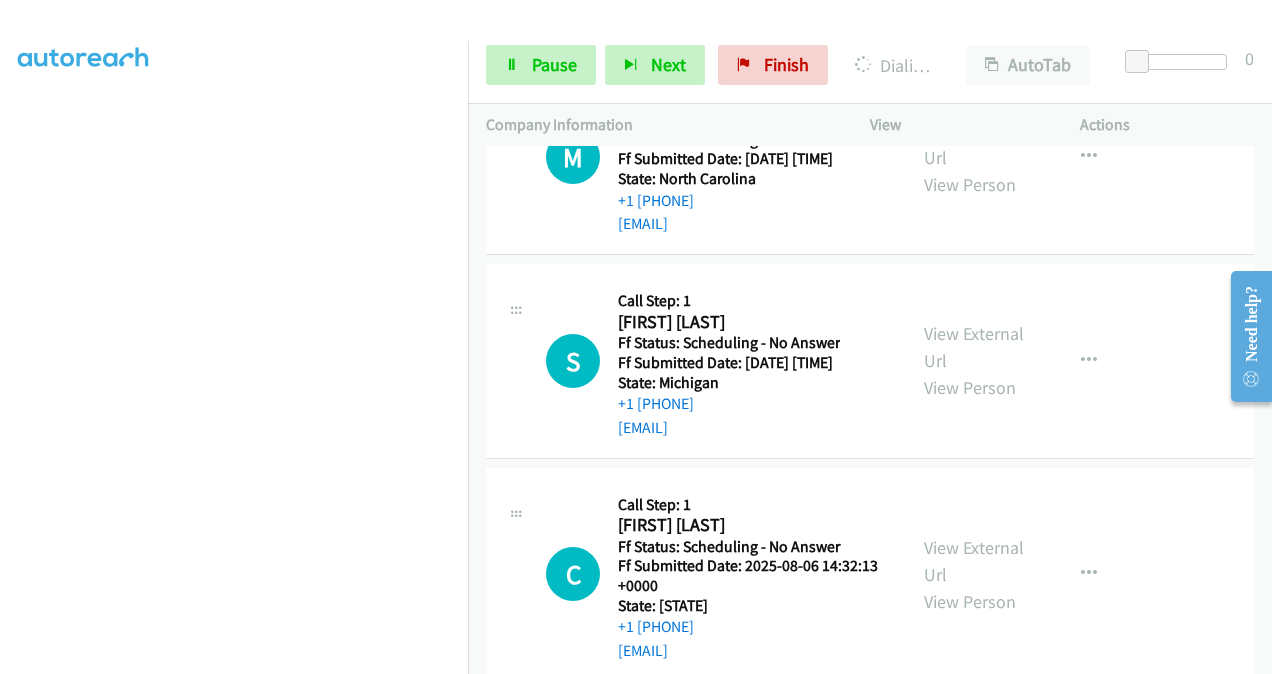 click on "View External Url" at bounding box center (974, -60) 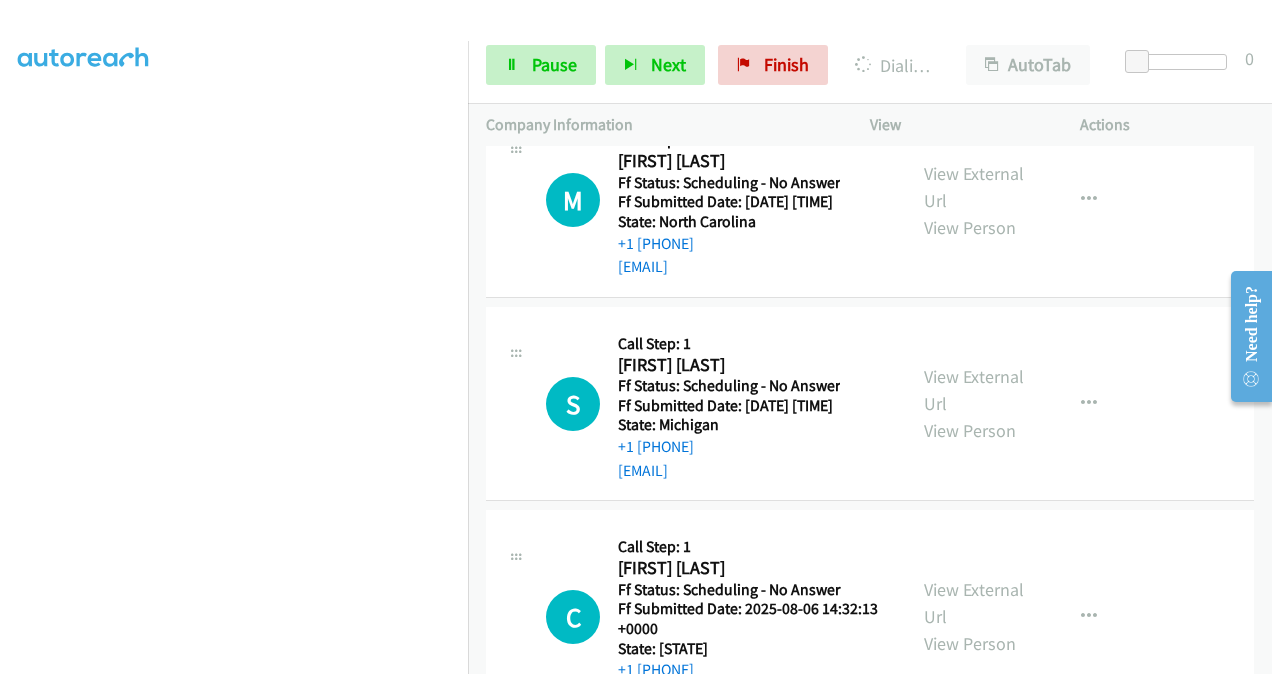 scroll, scrollTop: 4595, scrollLeft: 0, axis: vertical 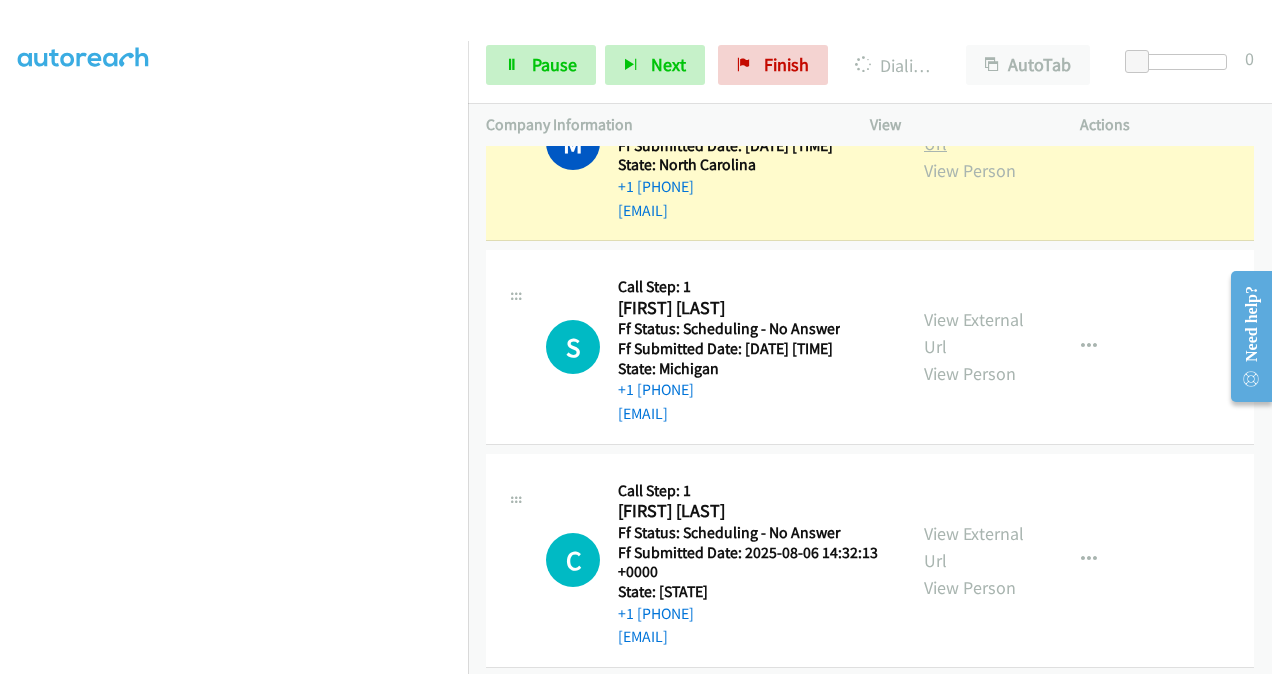click on "View External Url" at bounding box center (974, 130) 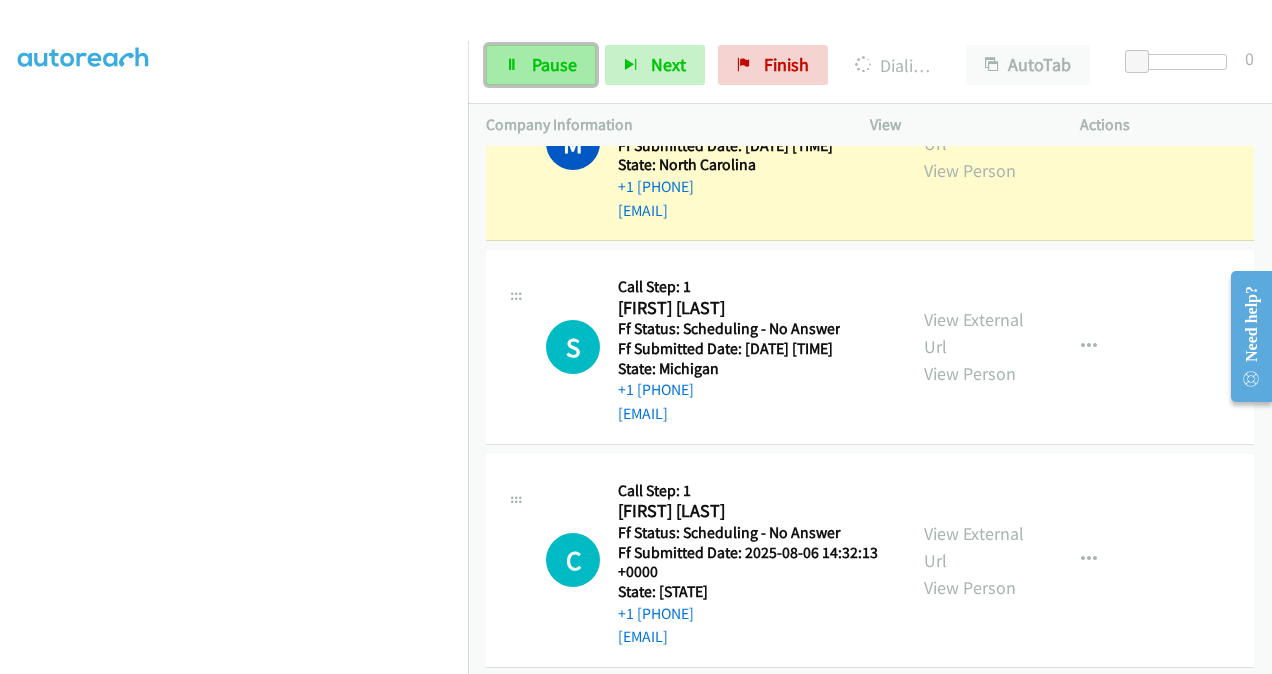 click on "Pause" at bounding box center (554, 64) 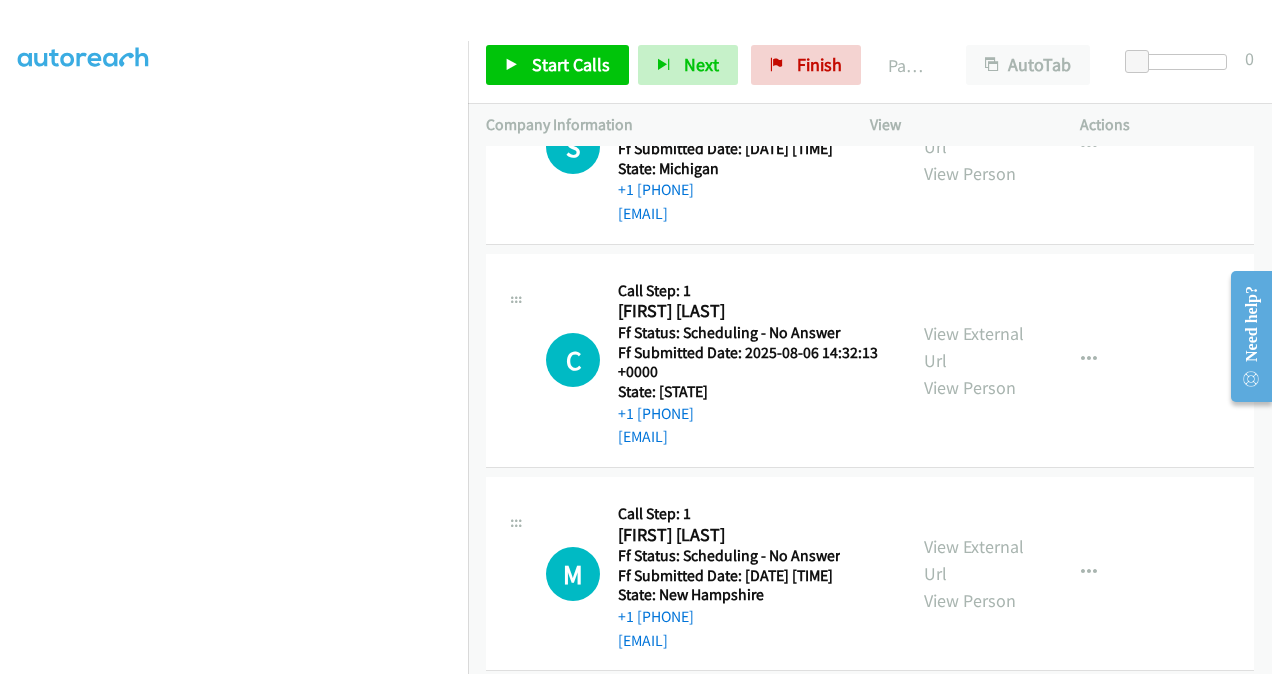 scroll, scrollTop: 4995, scrollLeft: 0, axis: vertical 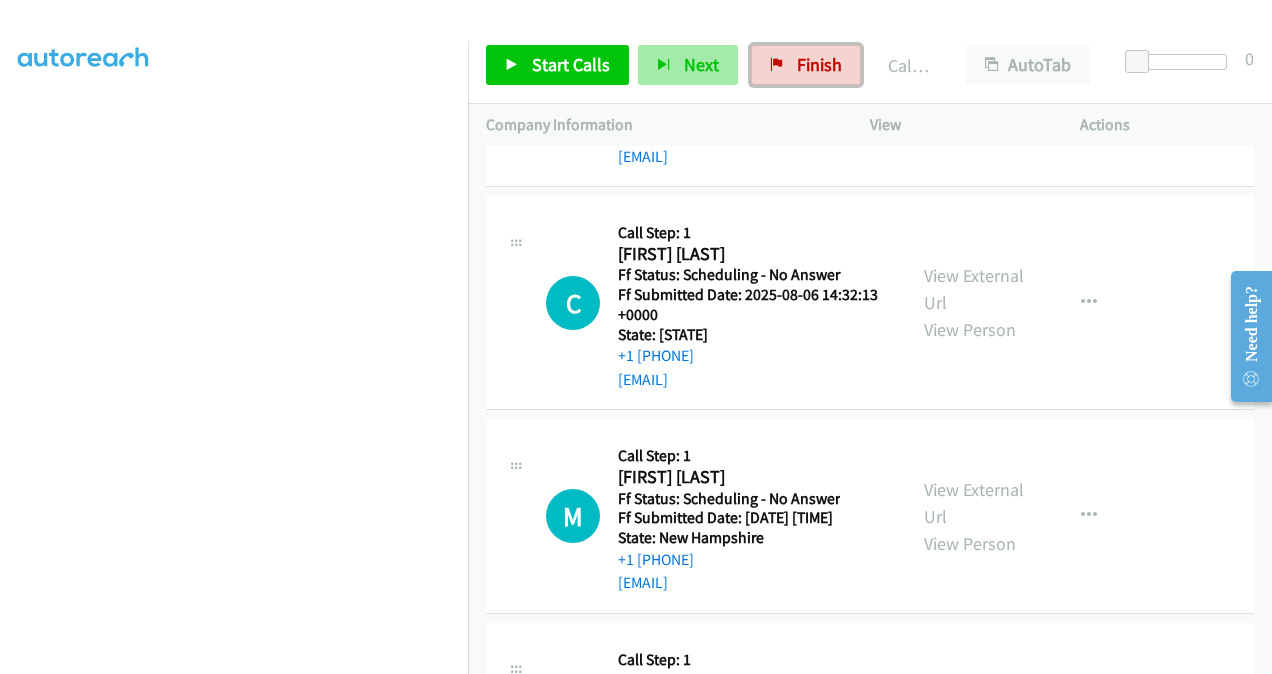 drag, startPoint x: 811, startPoint y: 56, endPoint x: 720, endPoint y: 84, distance: 95.2103 